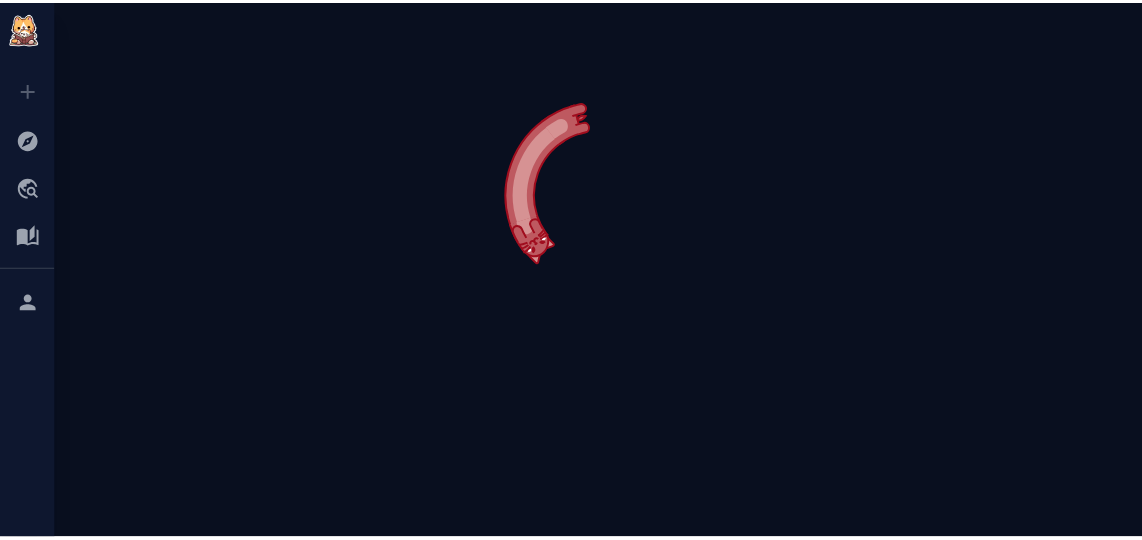 scroll, scrollTop: 0, scrollLeft: 0, axis: both 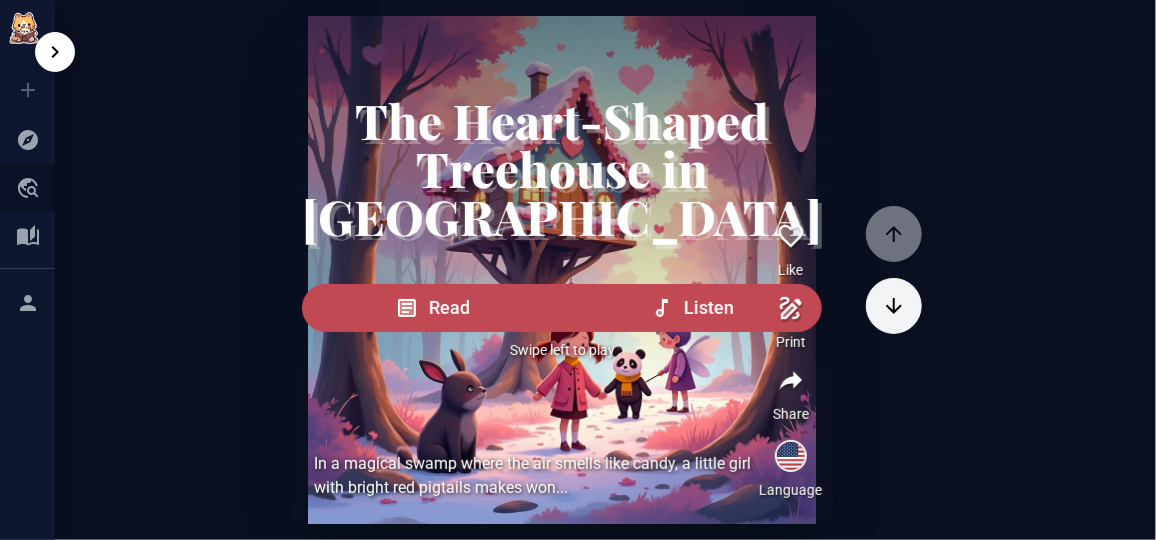 click on "Community" at bounding box center (27, 188) 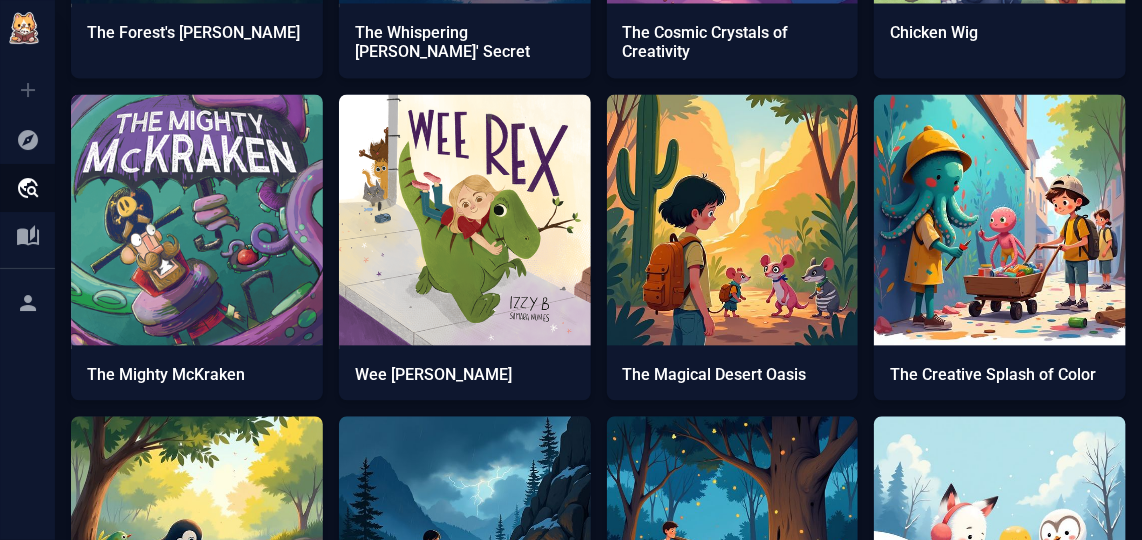 scroll, scrollTop: 1454, scrollLeft: 0, axis: vertical 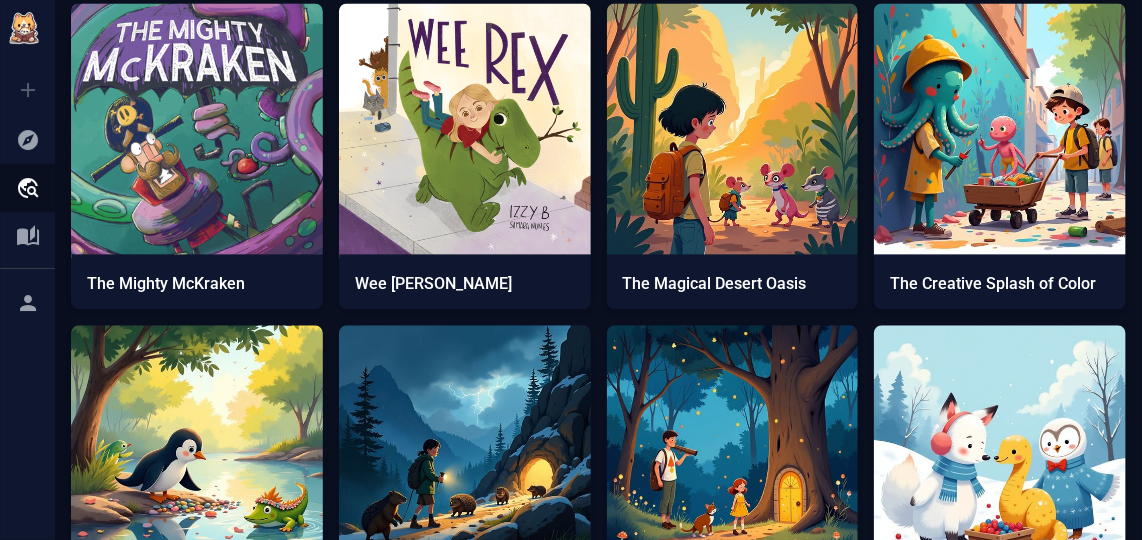 click at bounding box center [1000, 451] 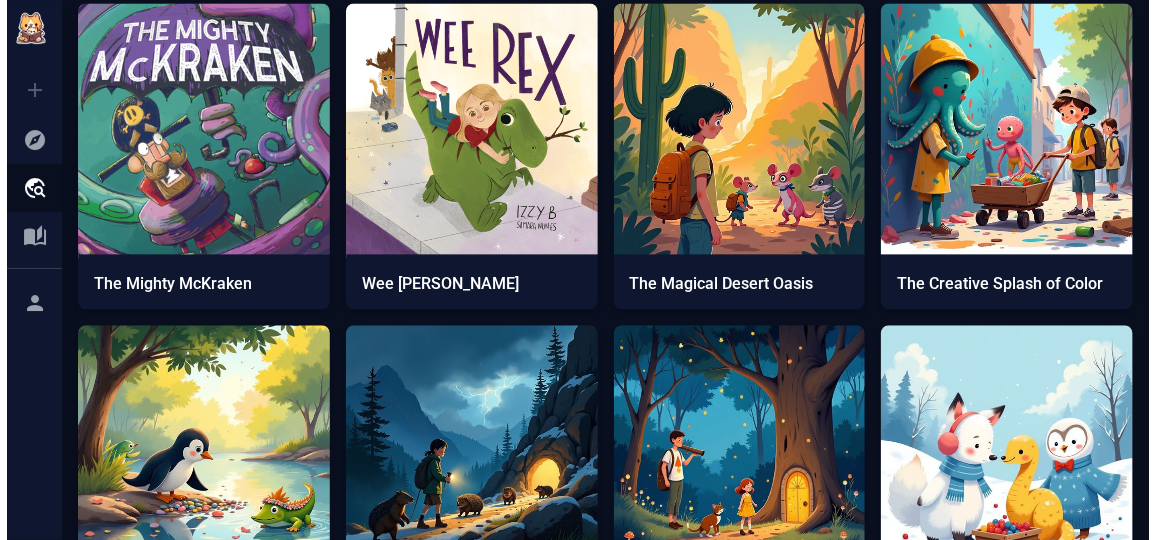 scroll, scrollTop: 0, scrollLeft: 0, axis: both 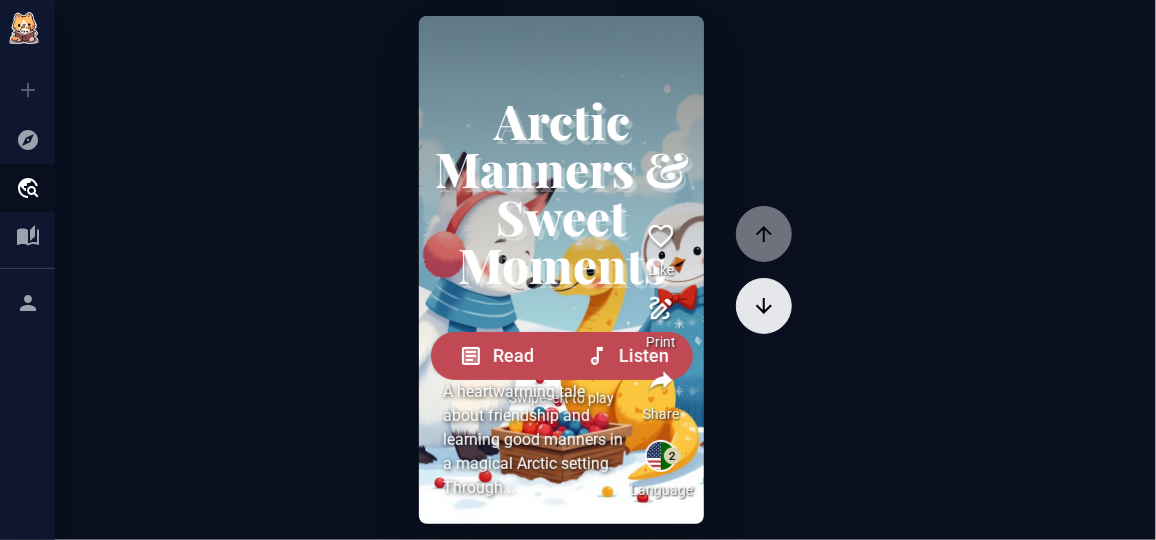 click at bounding box center [764, 306] 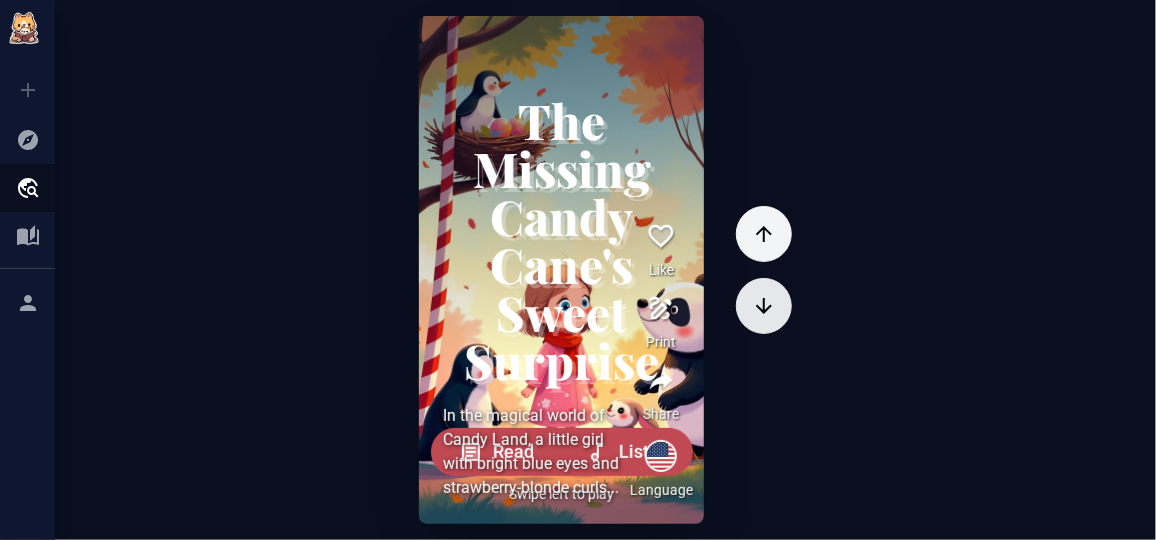 click at bounding box center [764, 306] 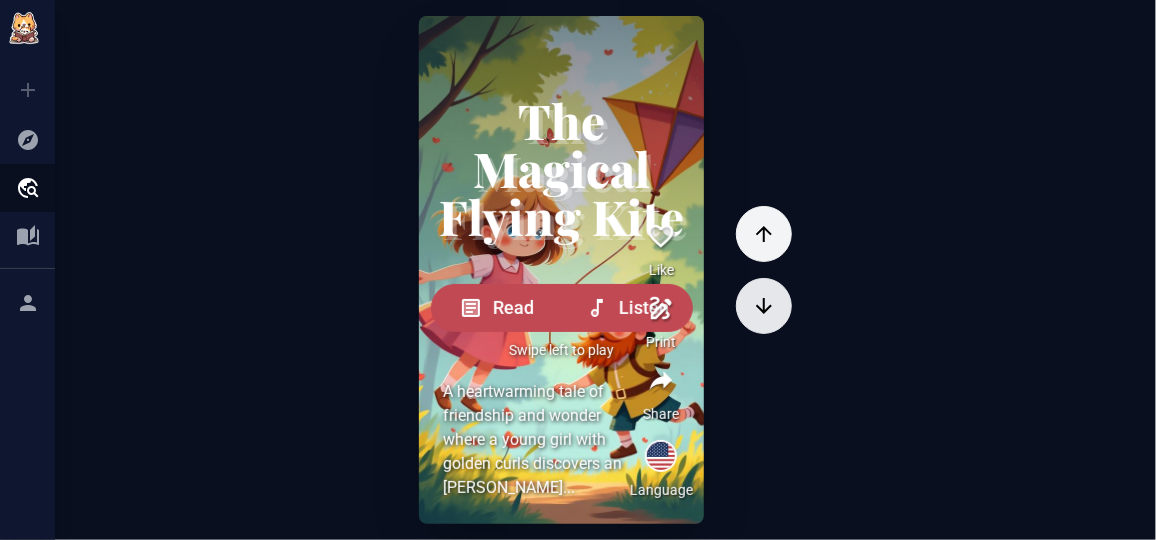 click at bounding box center [764, 306] 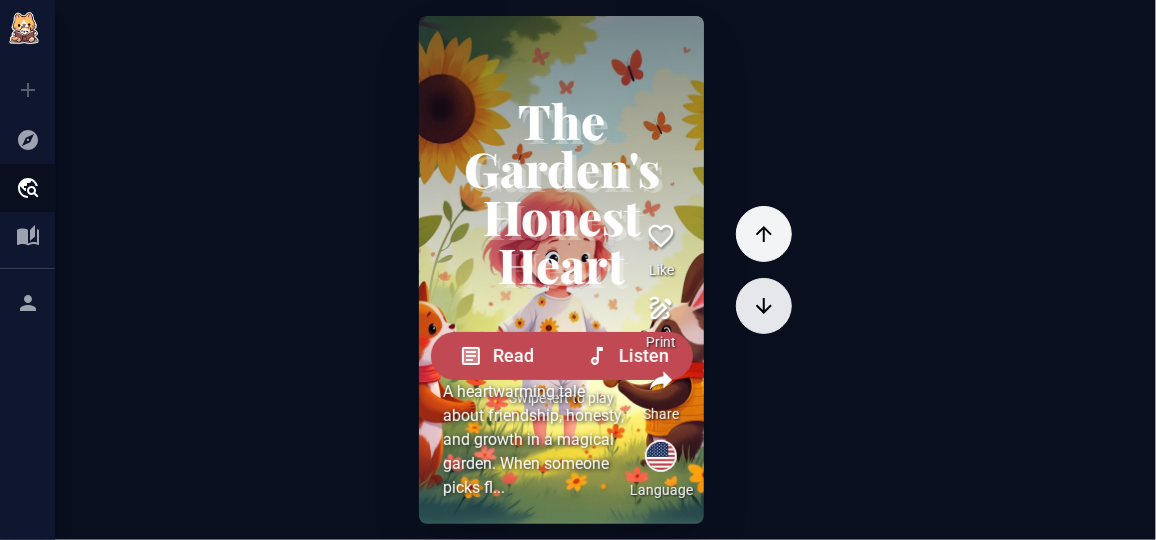 click at bounding box center (764, 306) 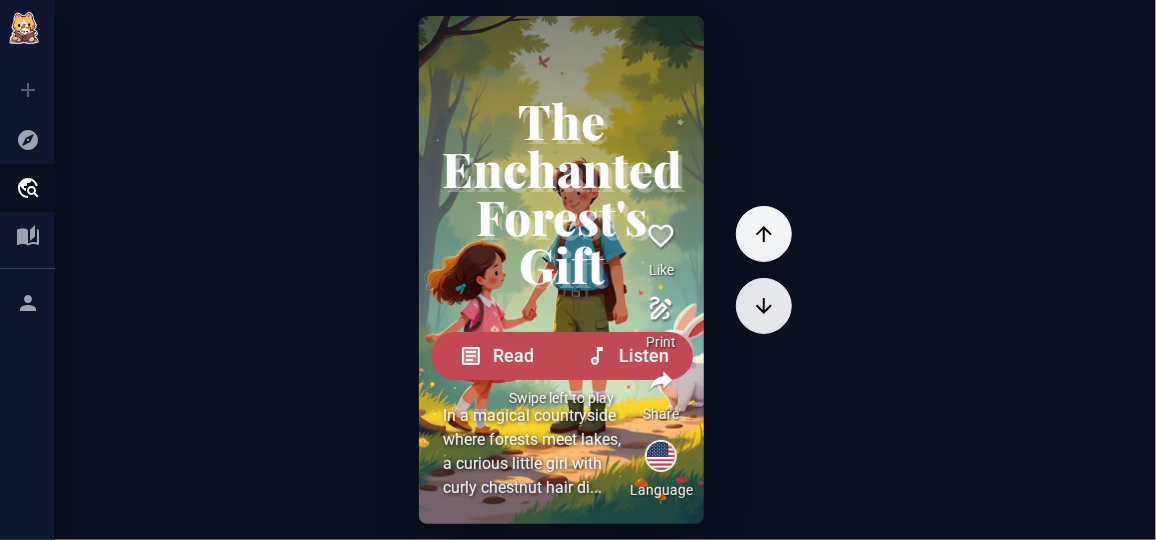 click at bounding box center [764, 306] 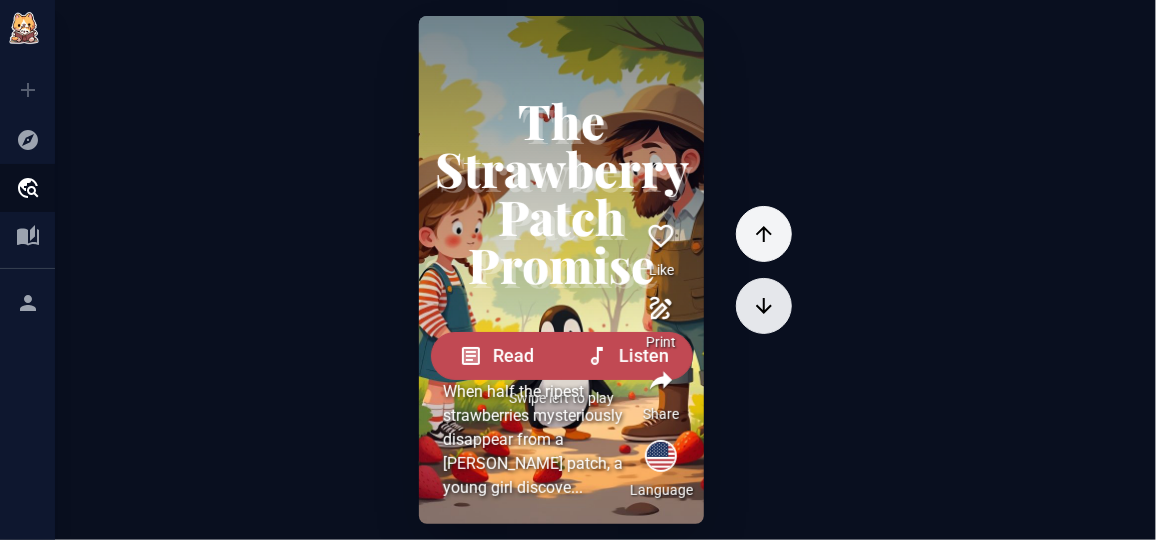 click at bounding box center [764, 306] 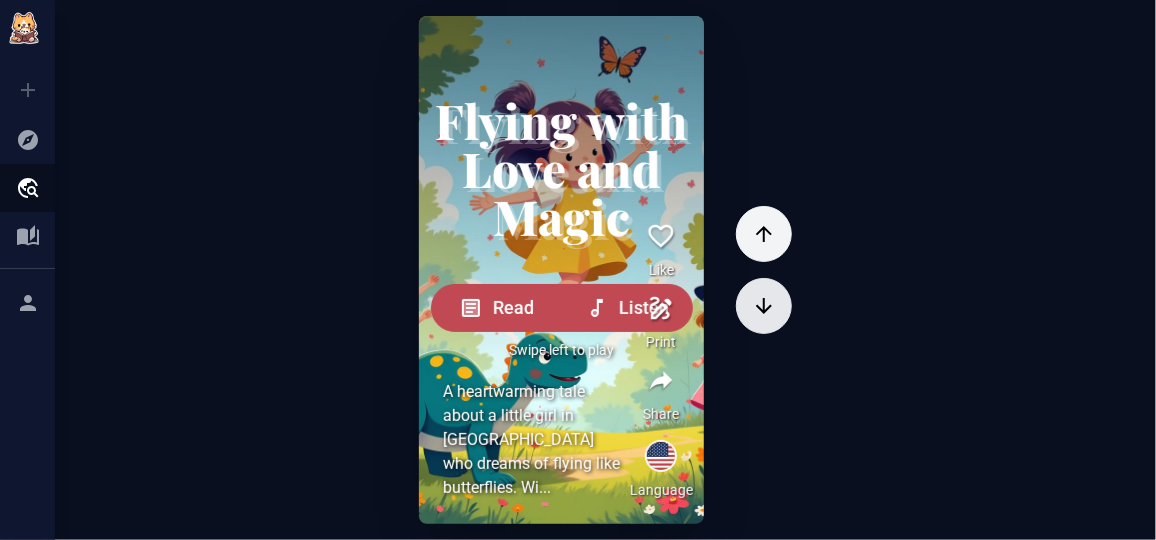 click at bounding box center (764, 306) 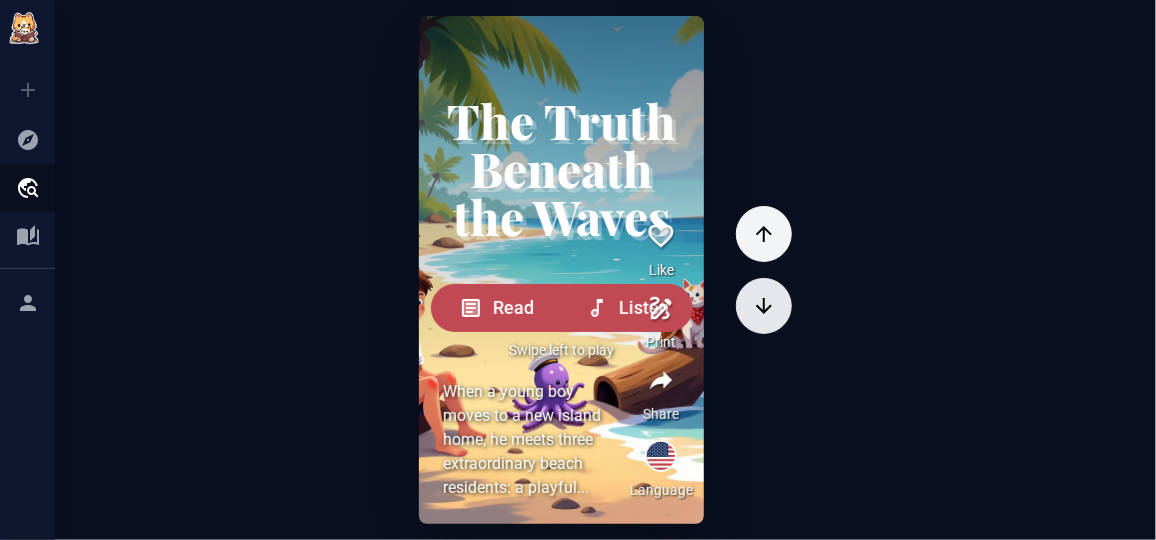 click 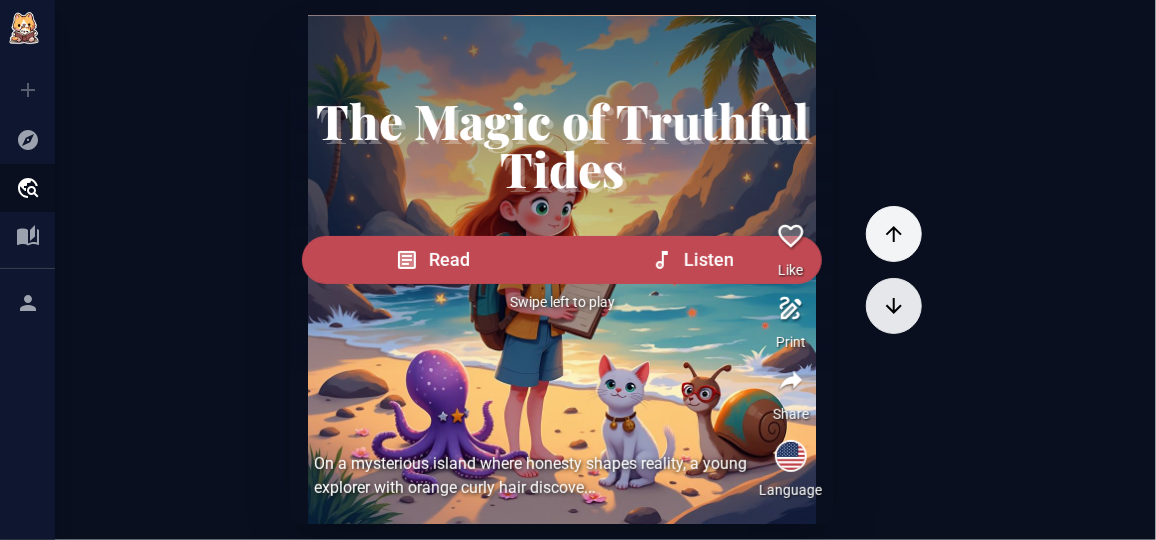 click 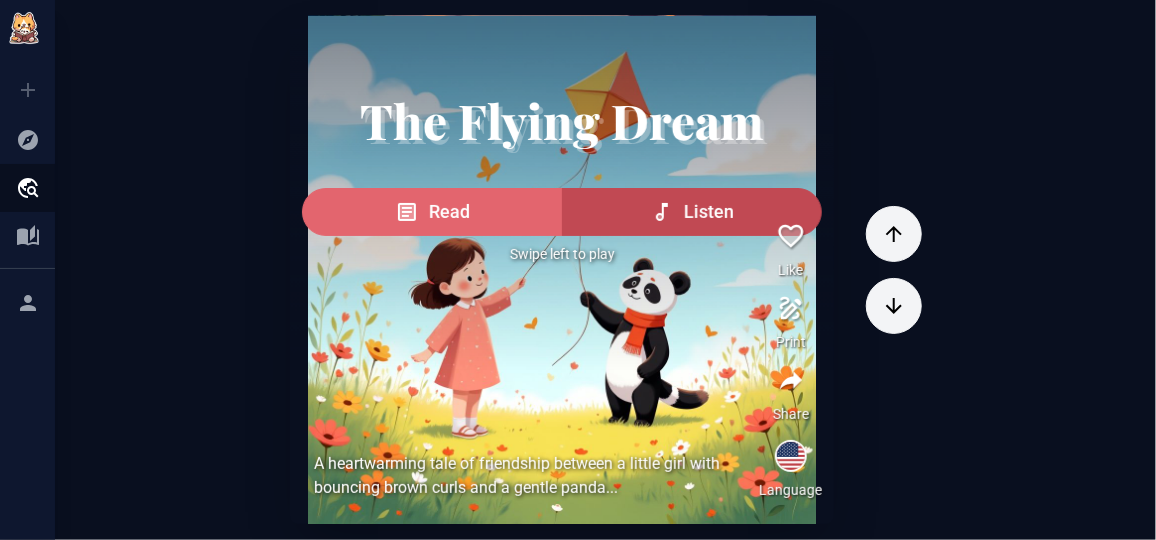 click 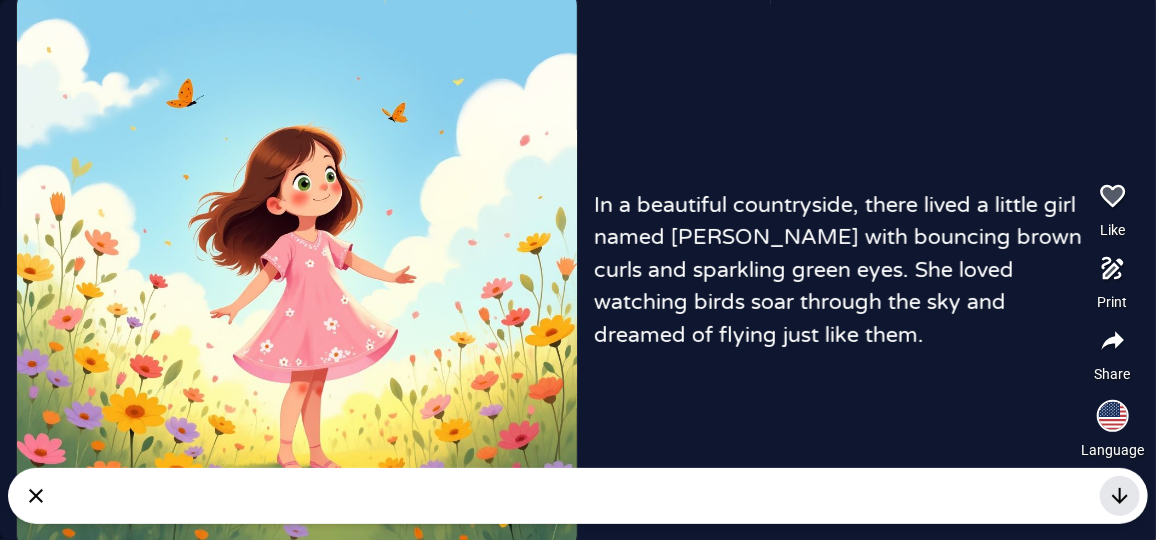 click 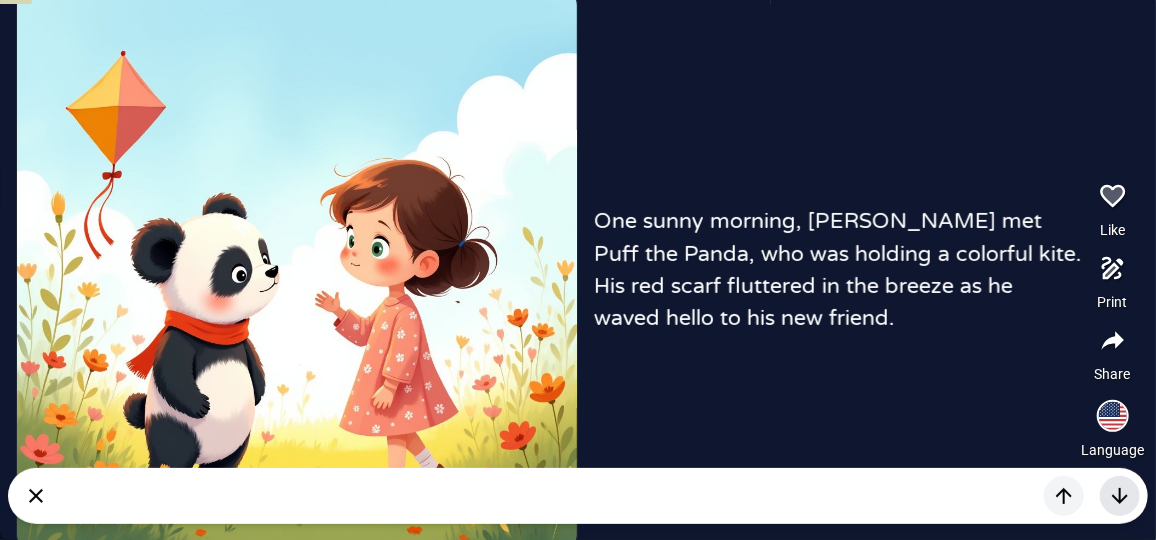 click 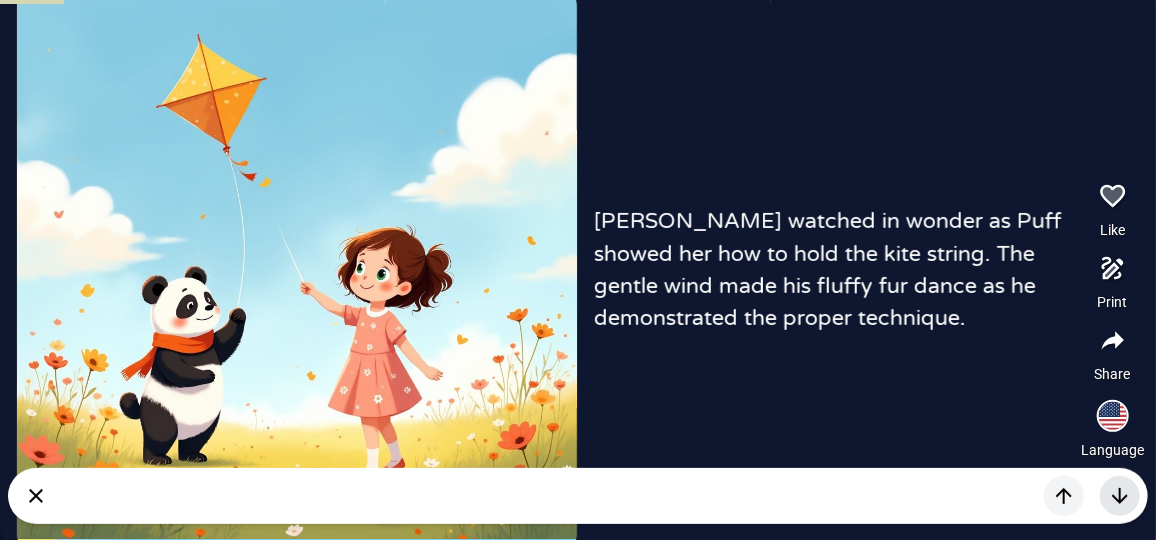 click 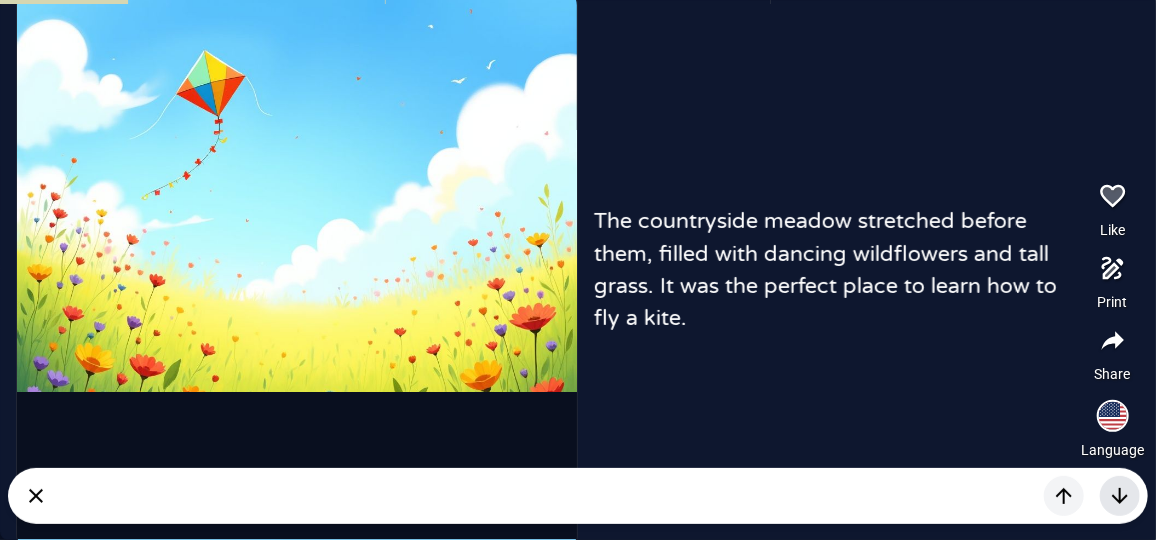 click 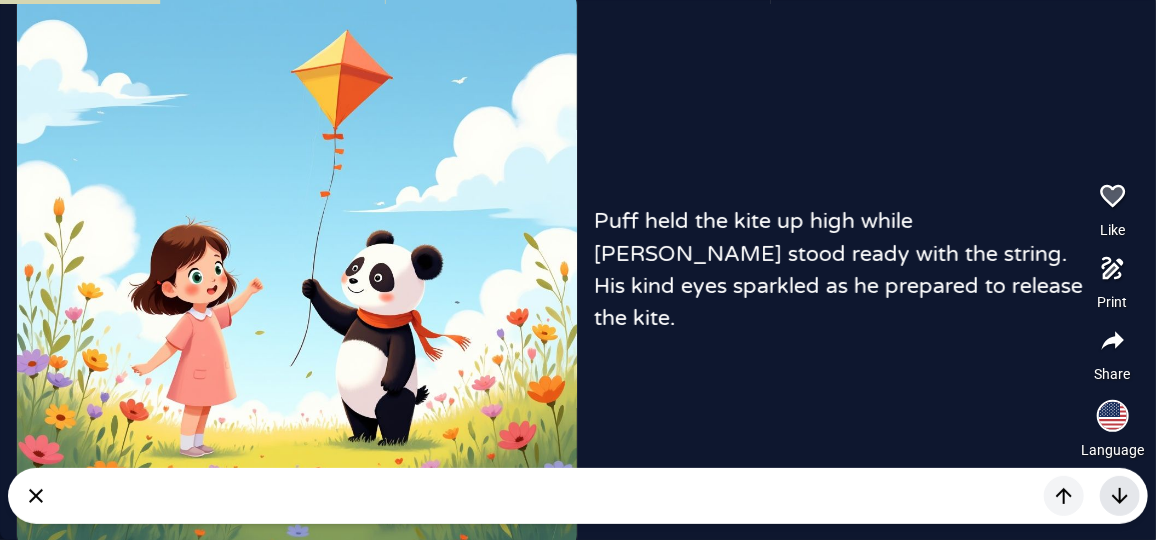 click 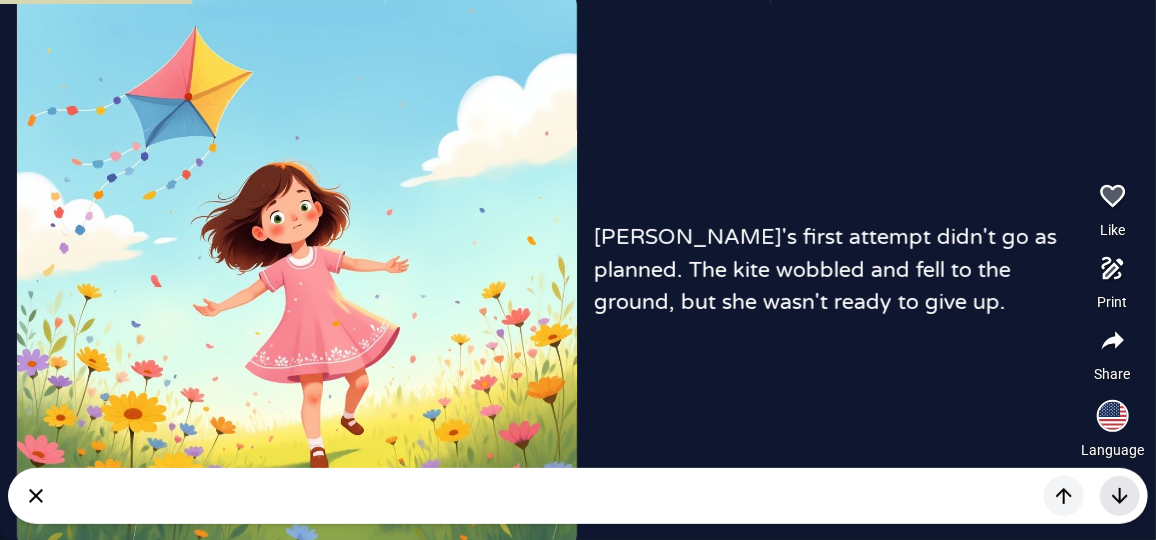 click 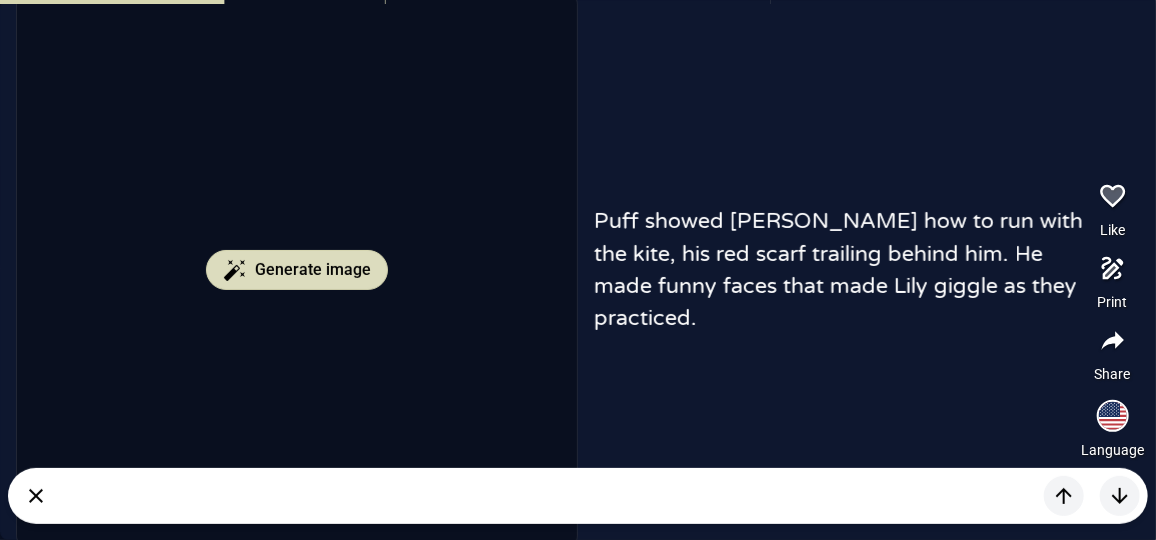 click 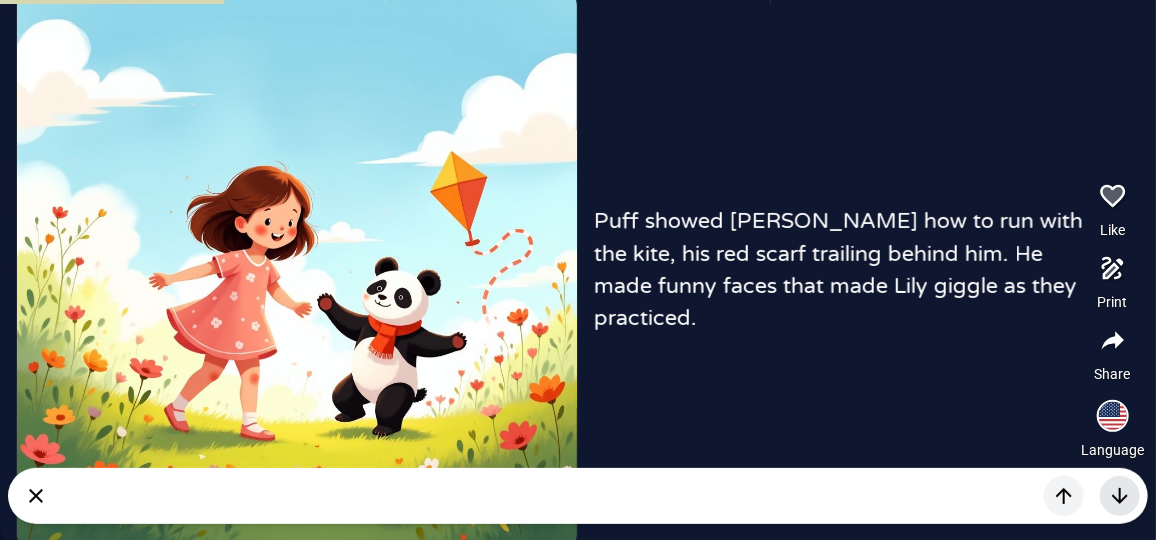 click 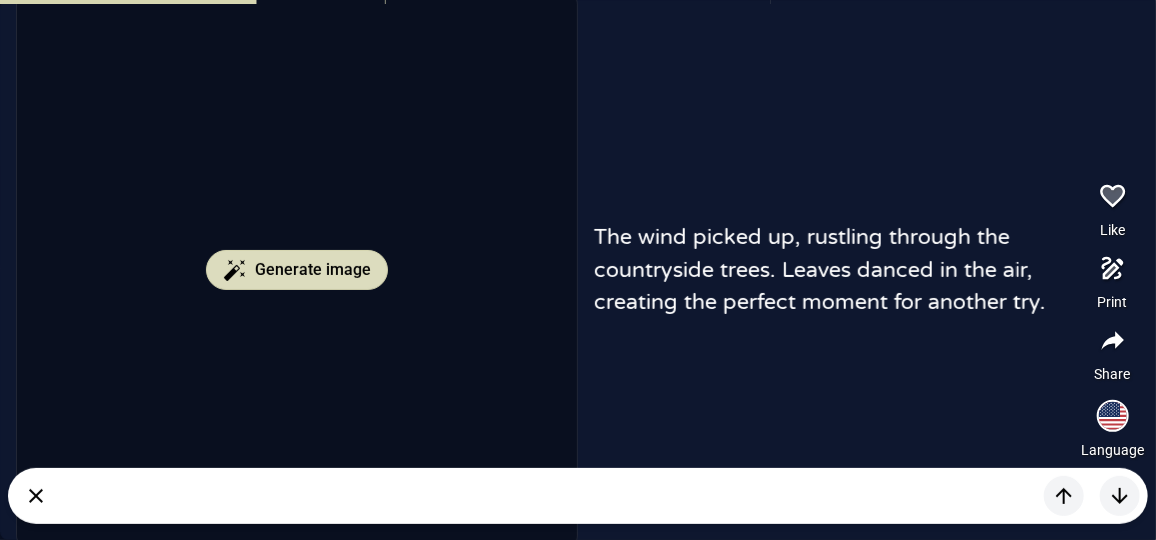 click on "Generate image" at bounding box center [313, 270] 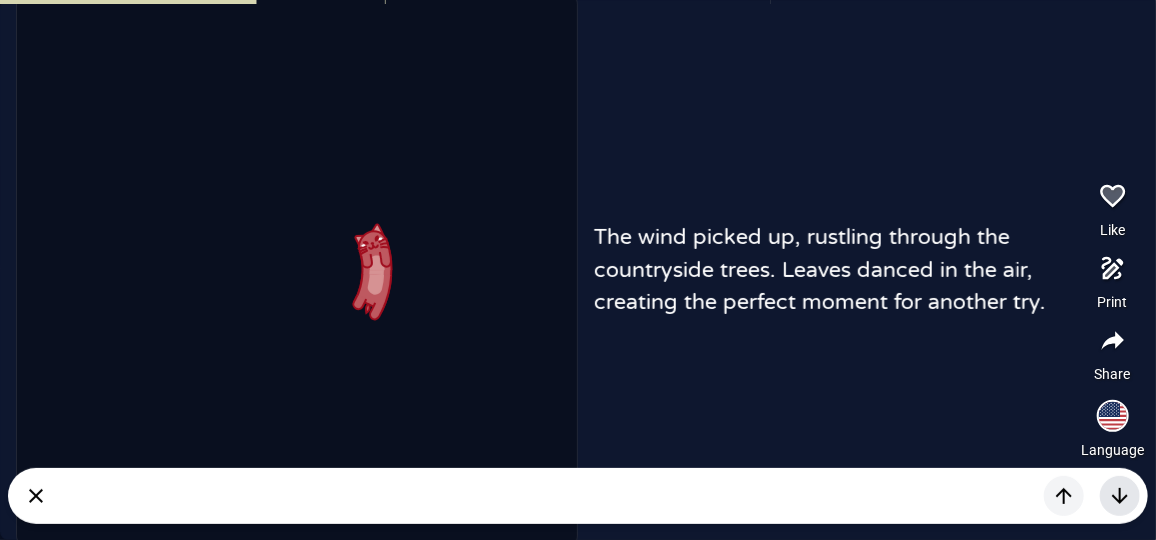 click 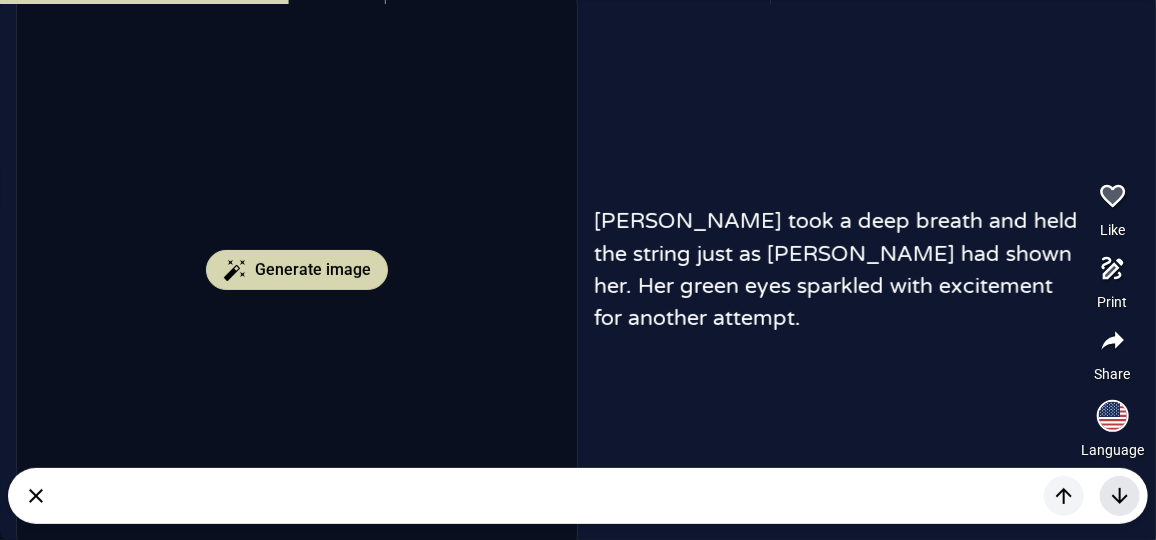 click 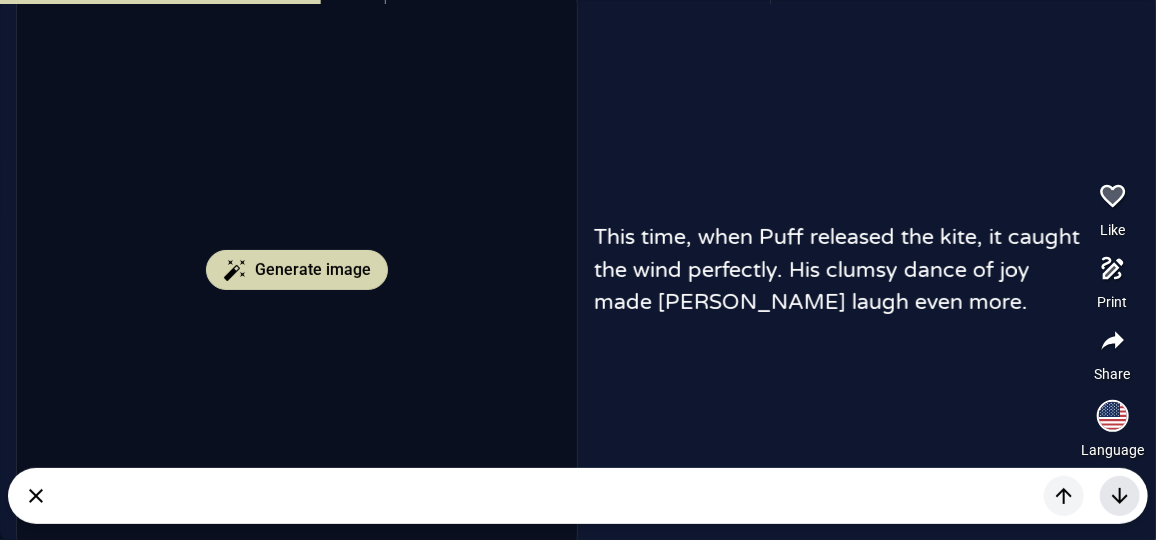 click 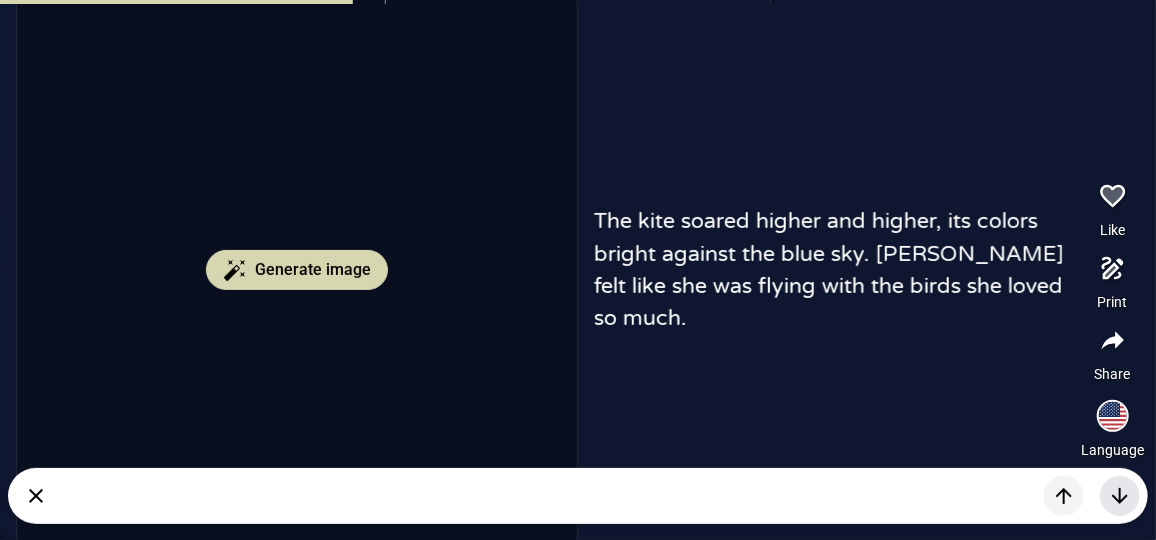 click 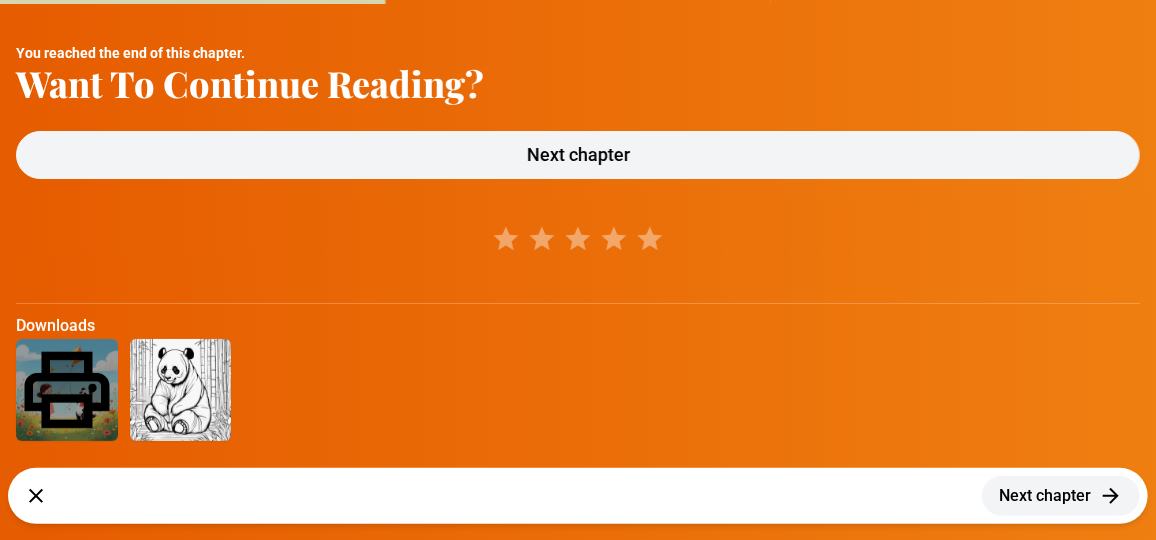 click on "Next chapter" at bounding box center (1061, 496) 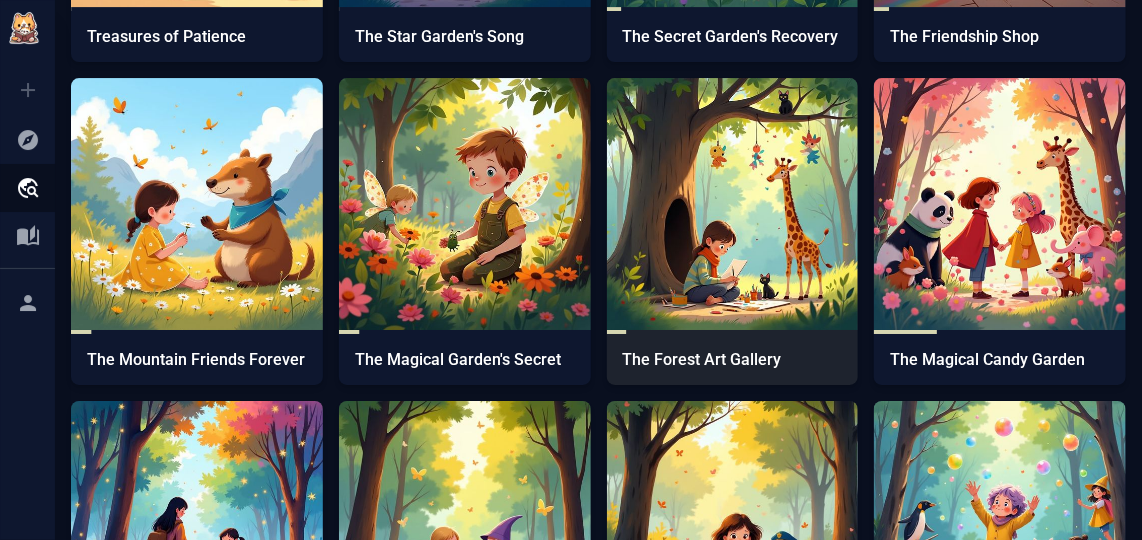 scroll, scrollTop: 7803, scrollLeft: 0, axis: vertical 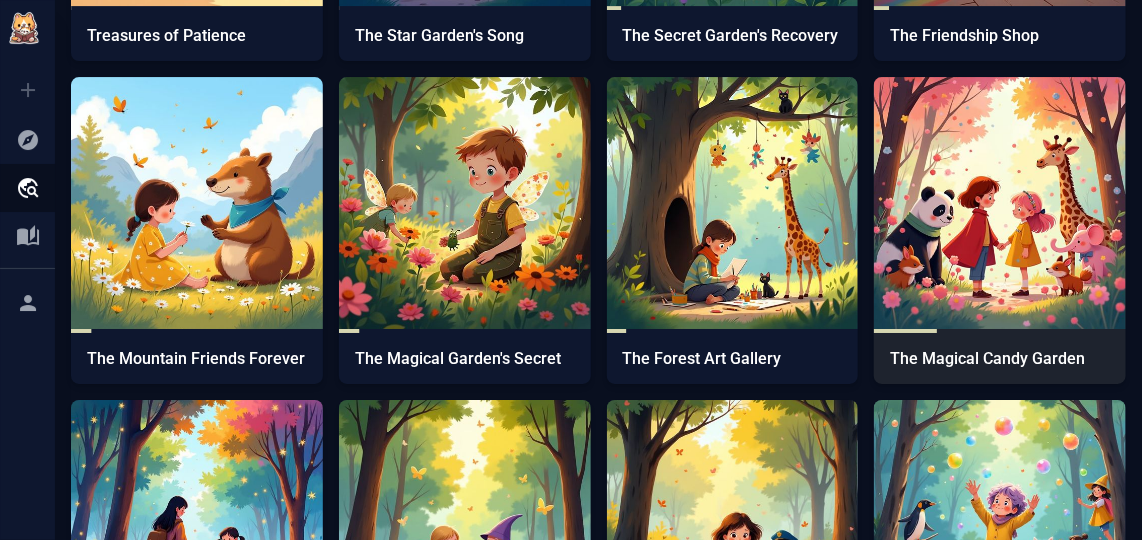 click at bounding box center (1000, 203) 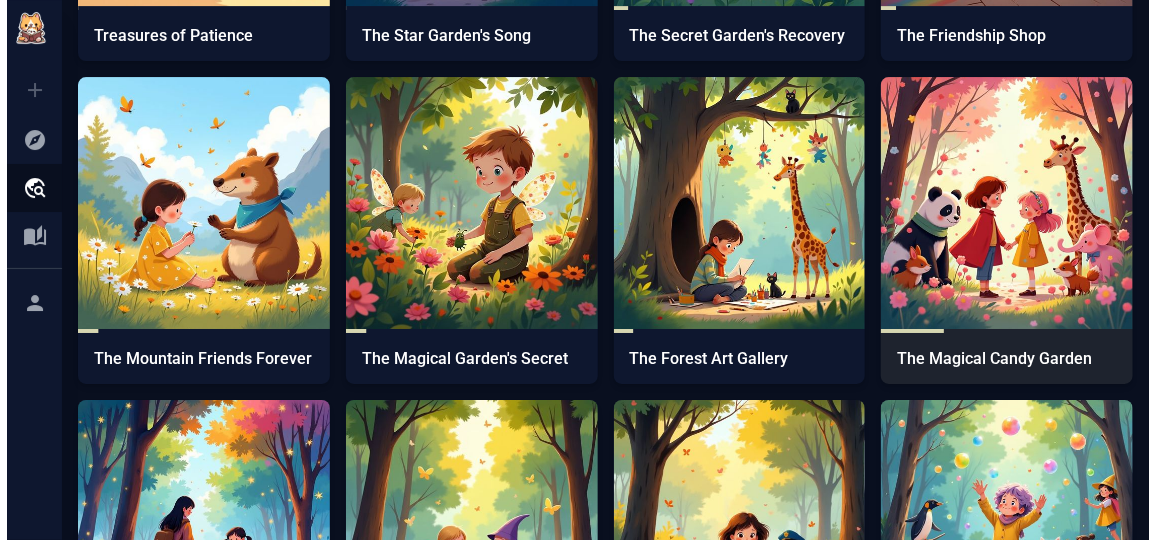 scroll, scrollTop: 0, scrollLeft: 0, axis: both 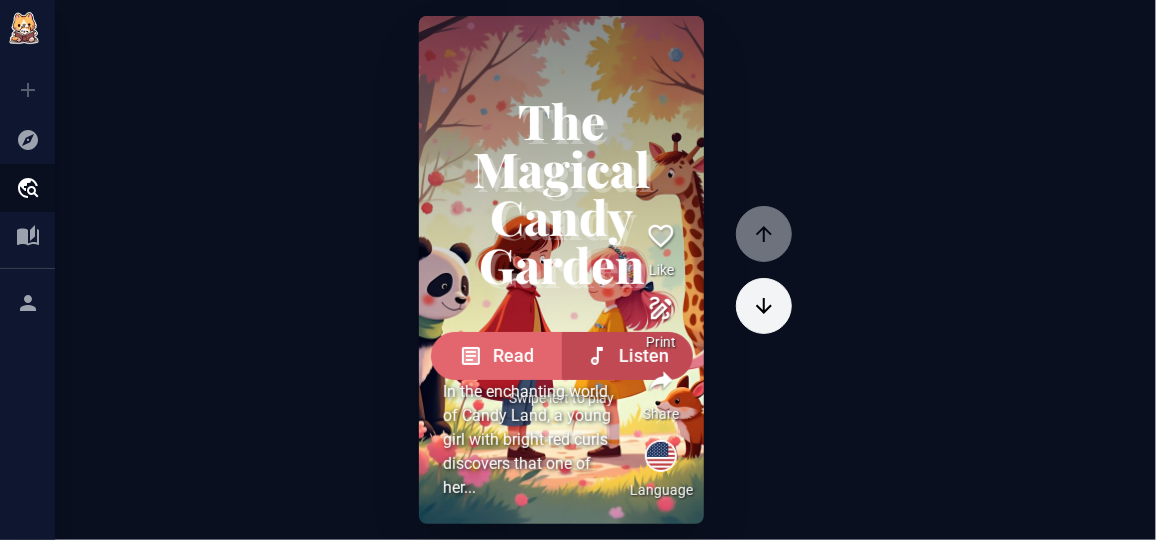 click on "Read" at bounding box center (496, 356) 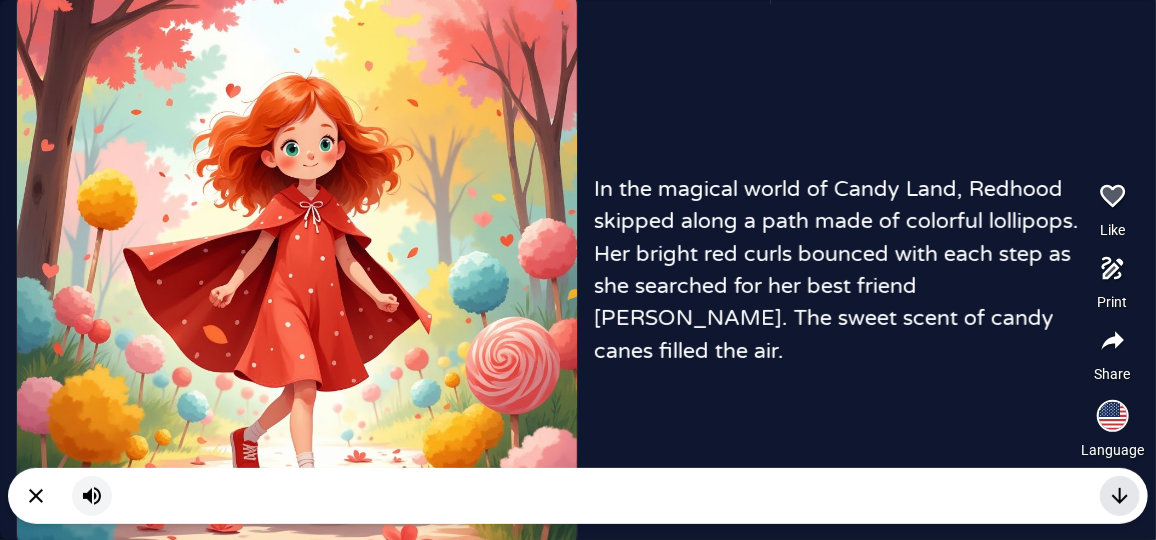 click 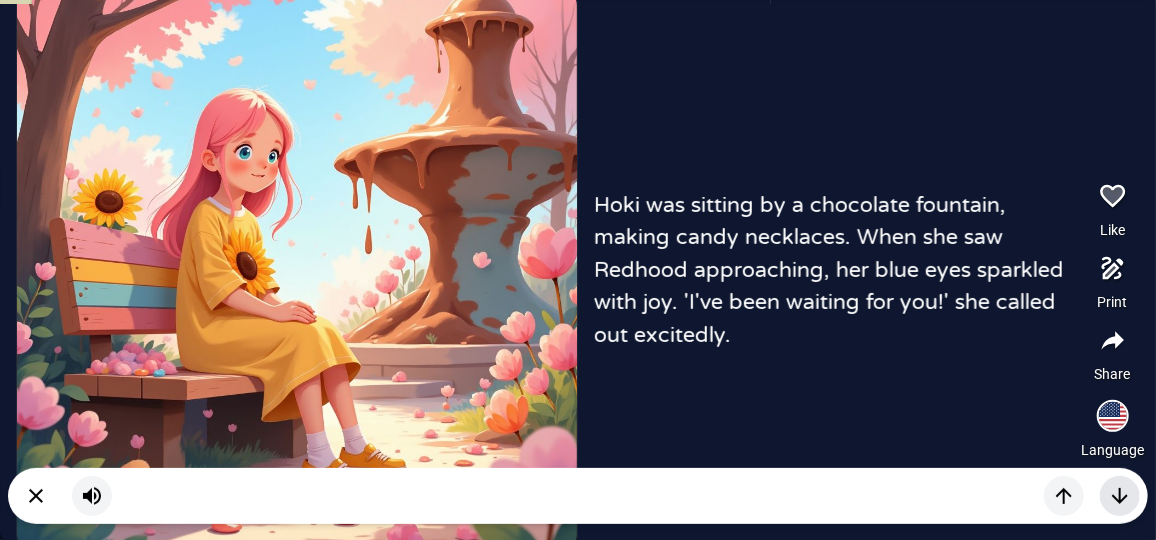 click 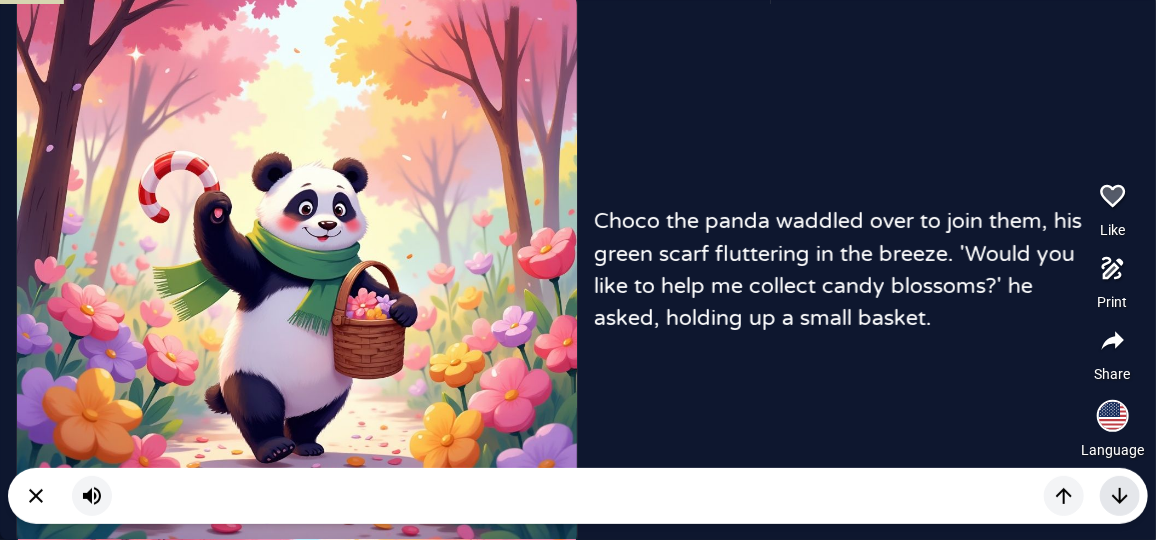 click 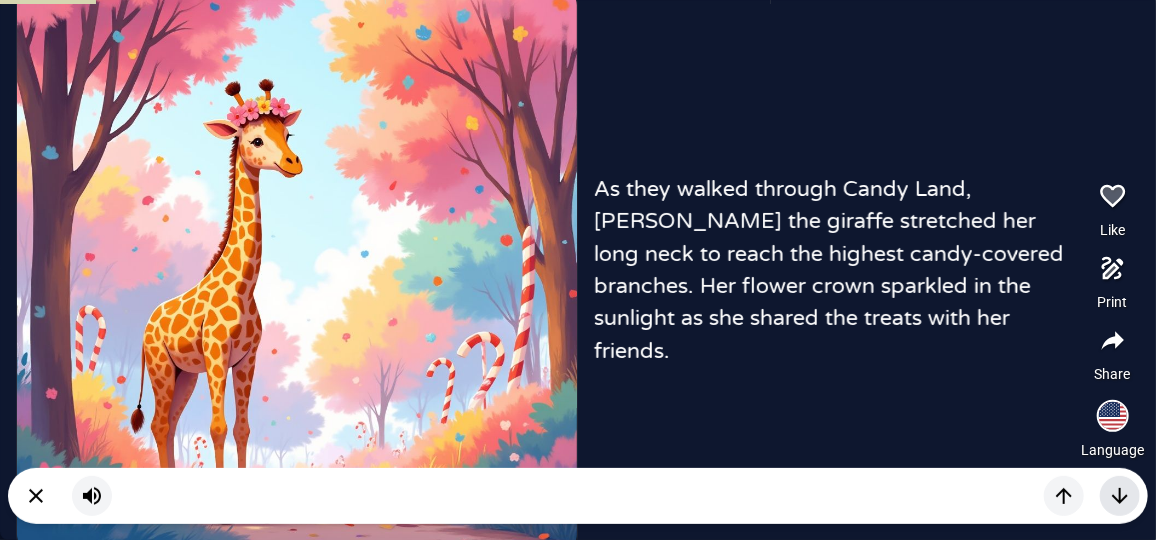 click 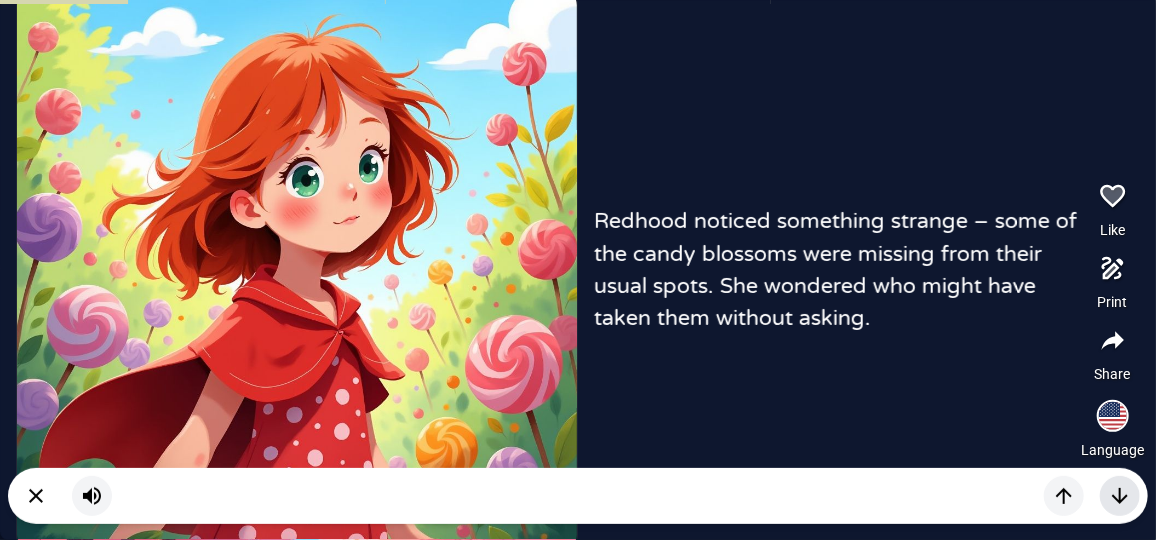 click 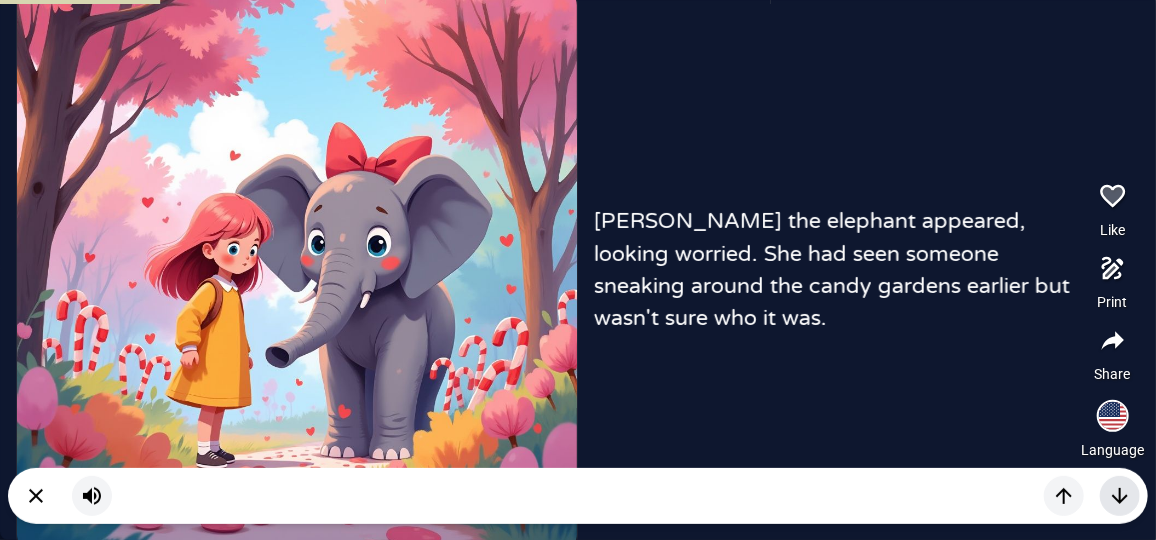 click 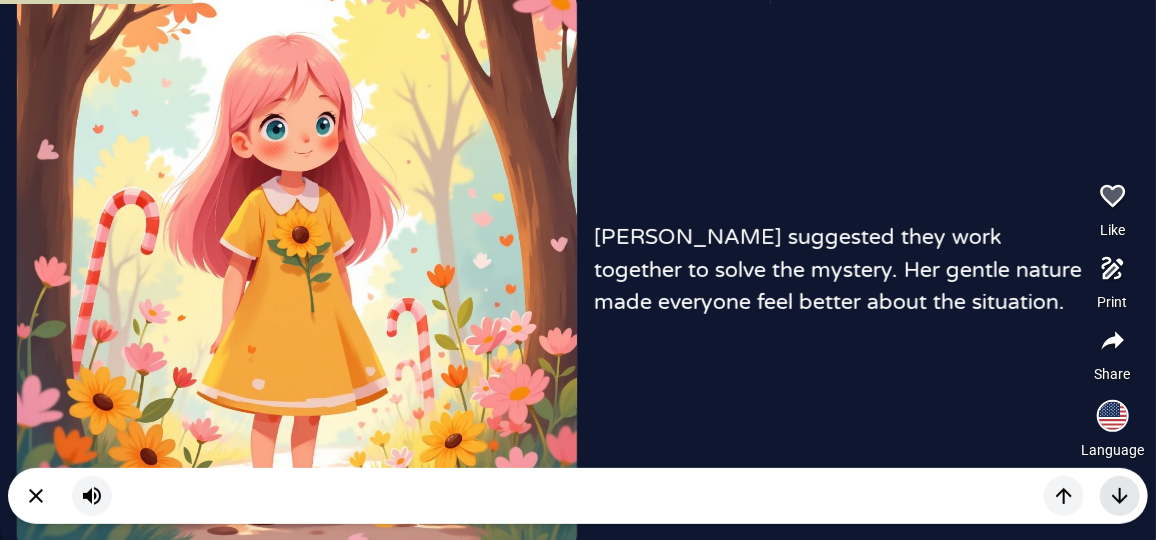 click 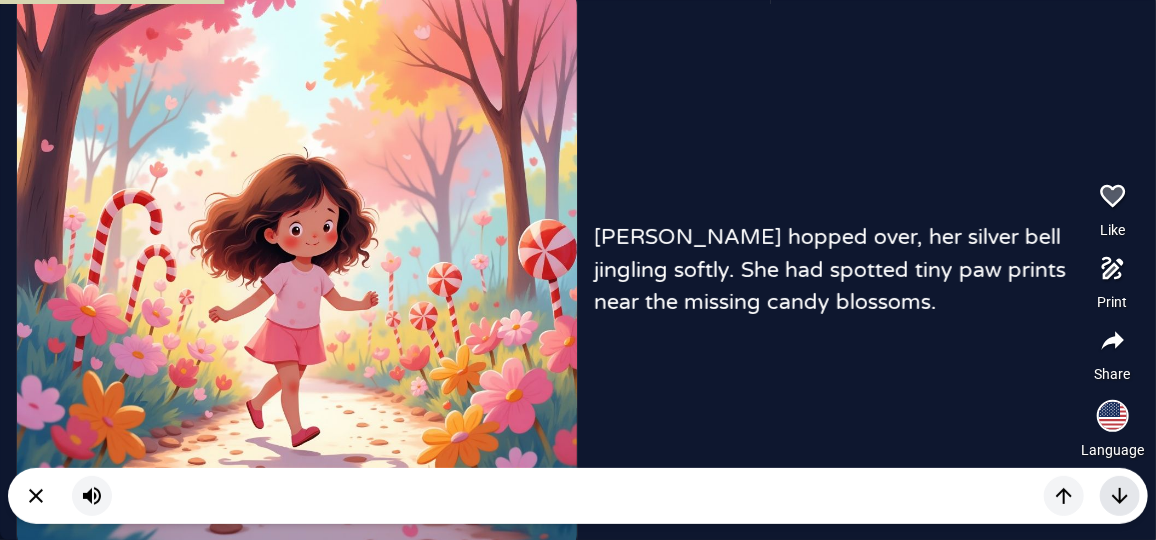 click 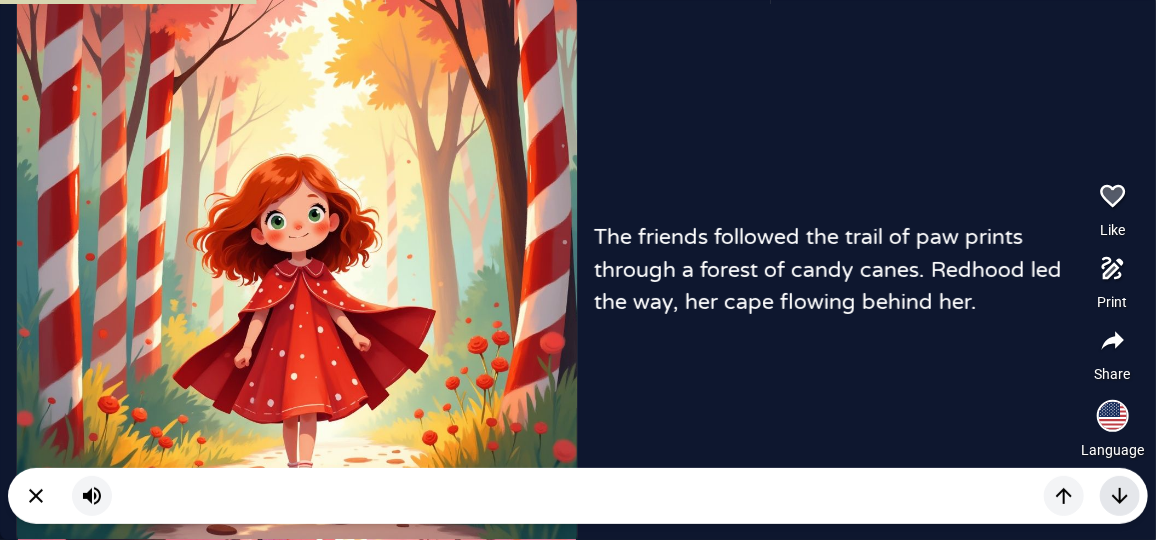 click 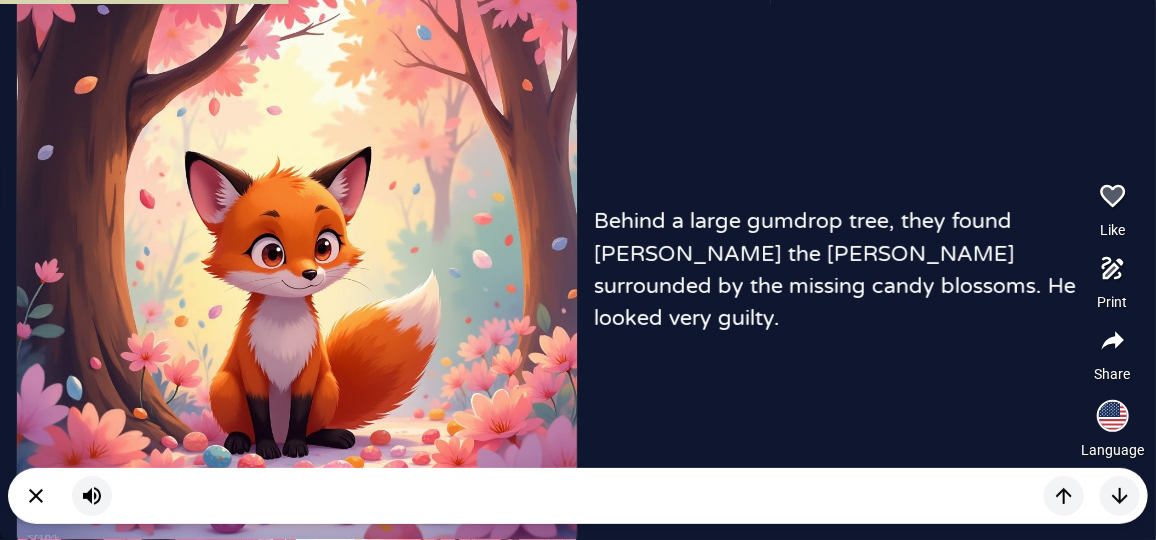 click at bounding box center [297, 270] 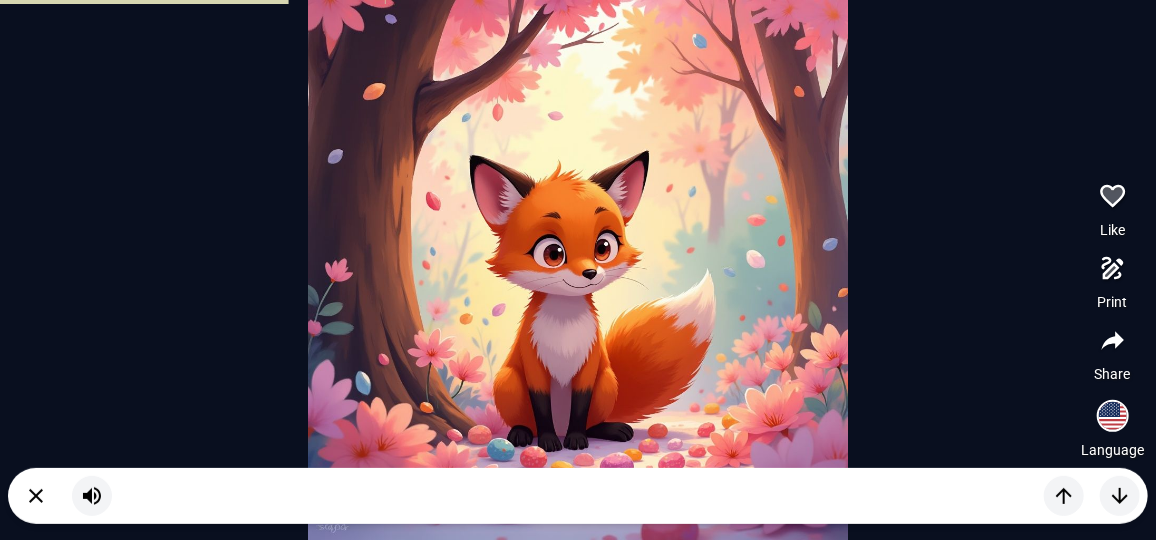 click at bounding box center [578, 270] 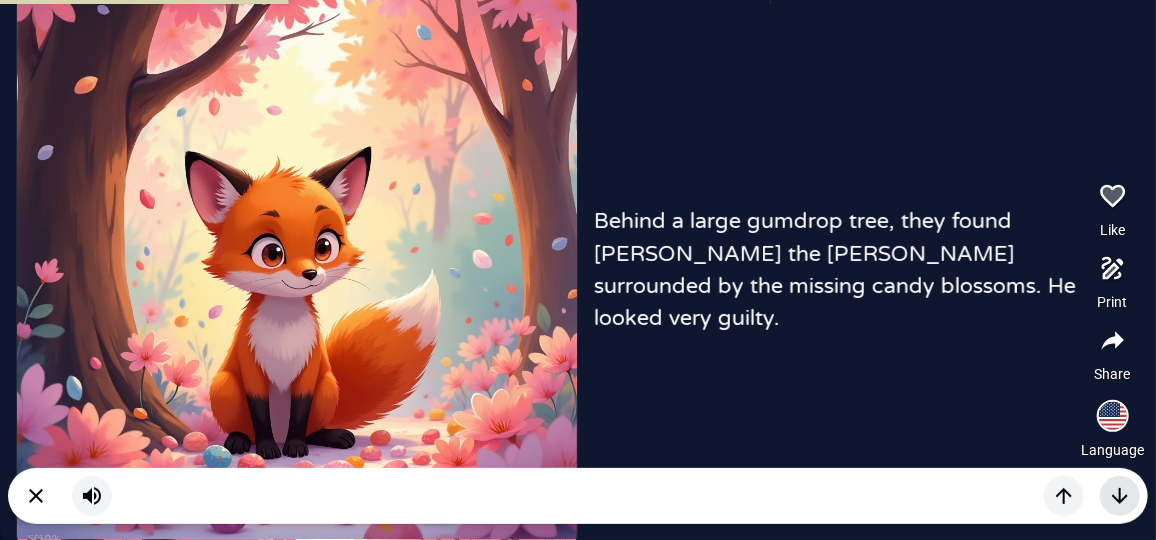 click 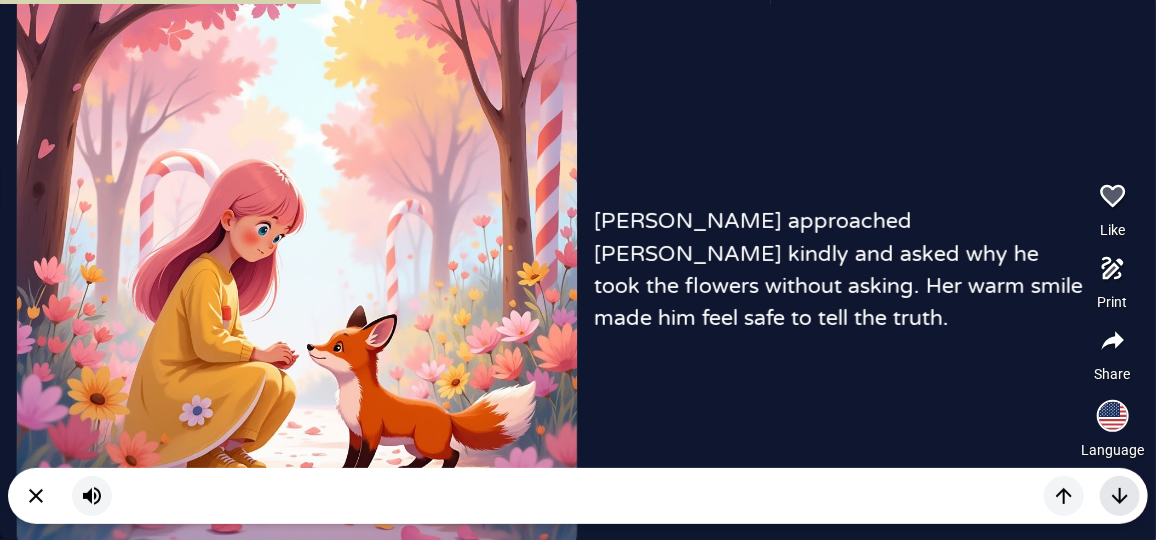 click 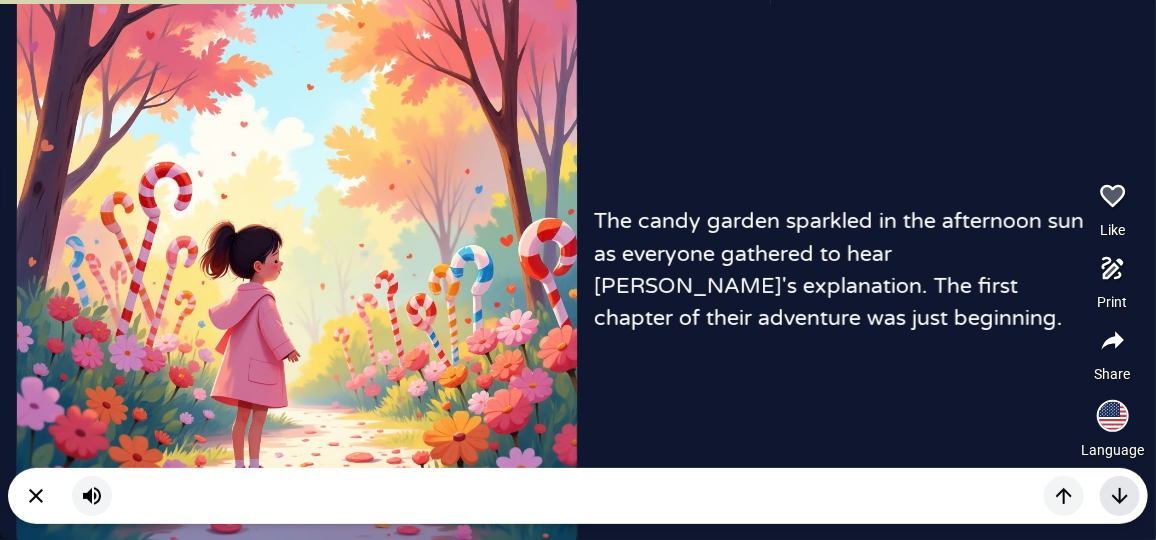 click 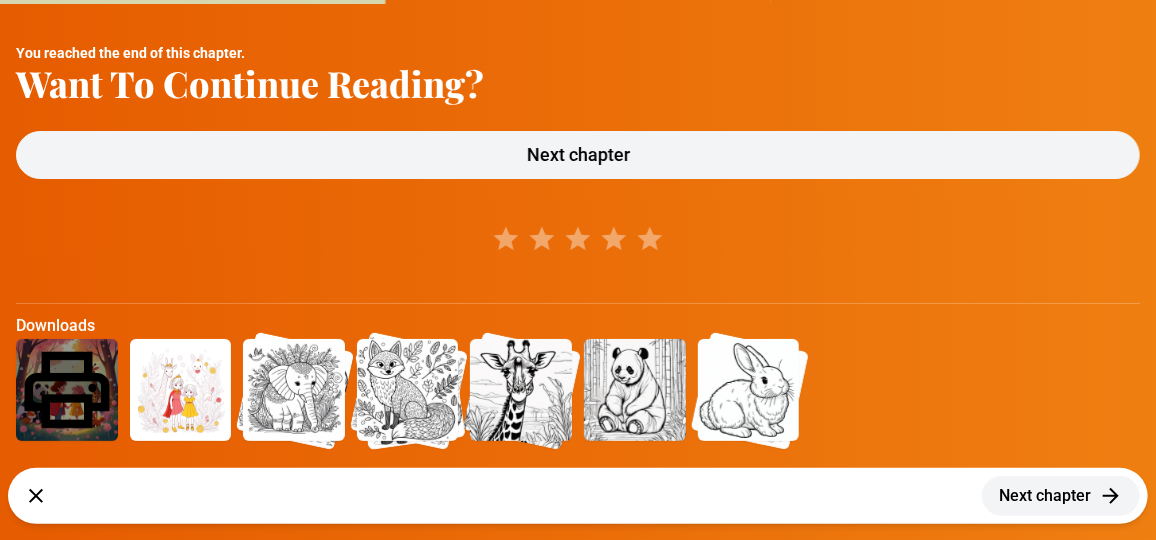 click 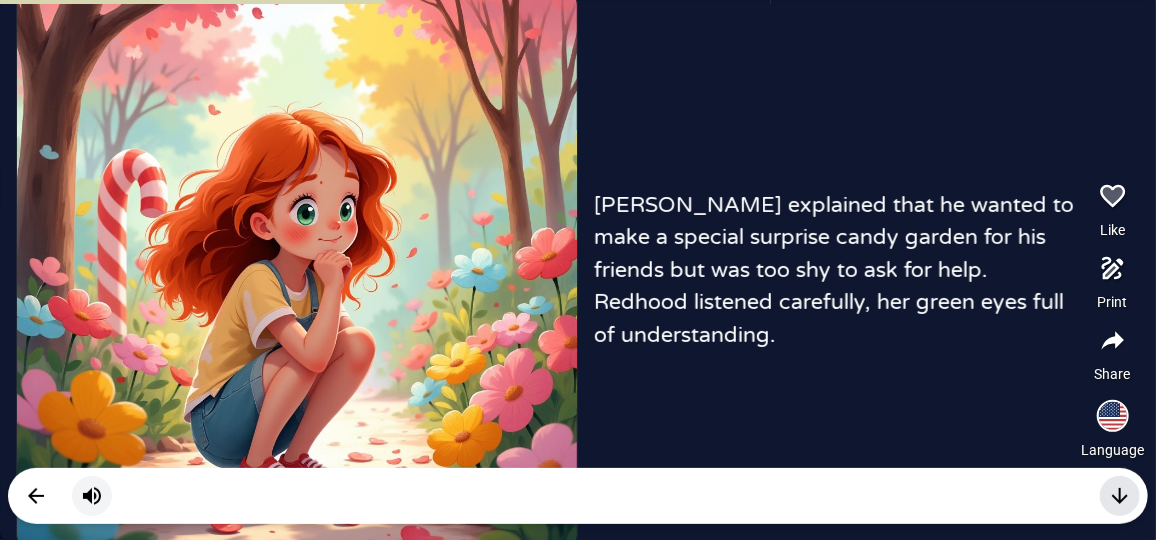 click 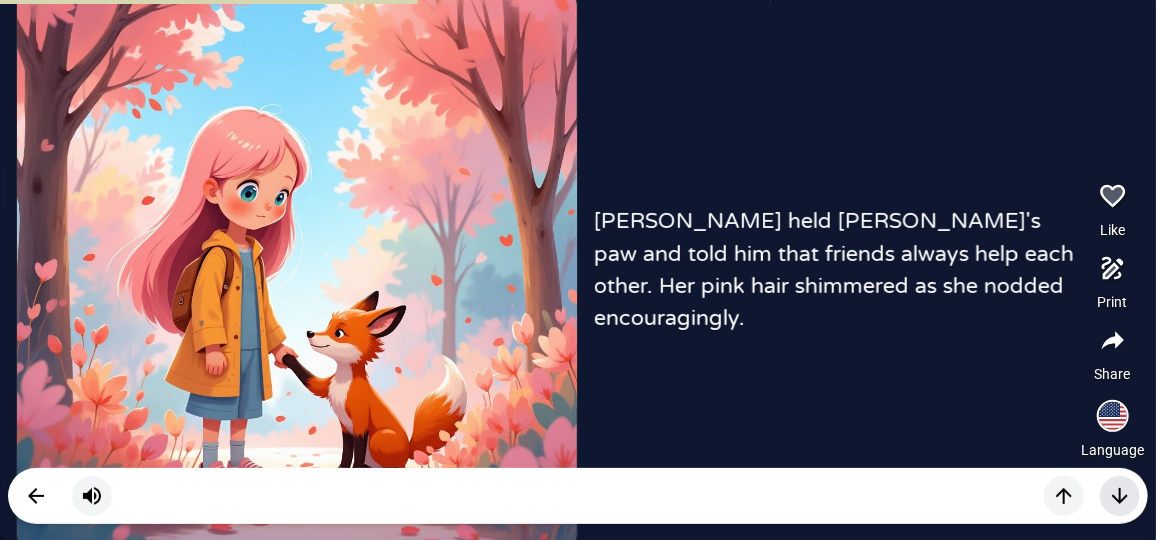 click 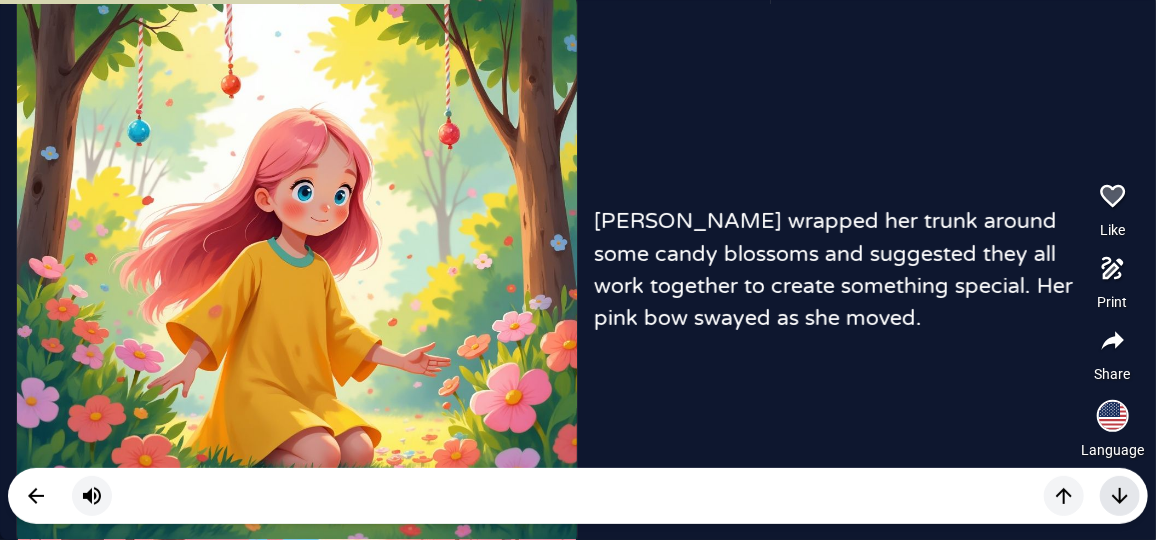click 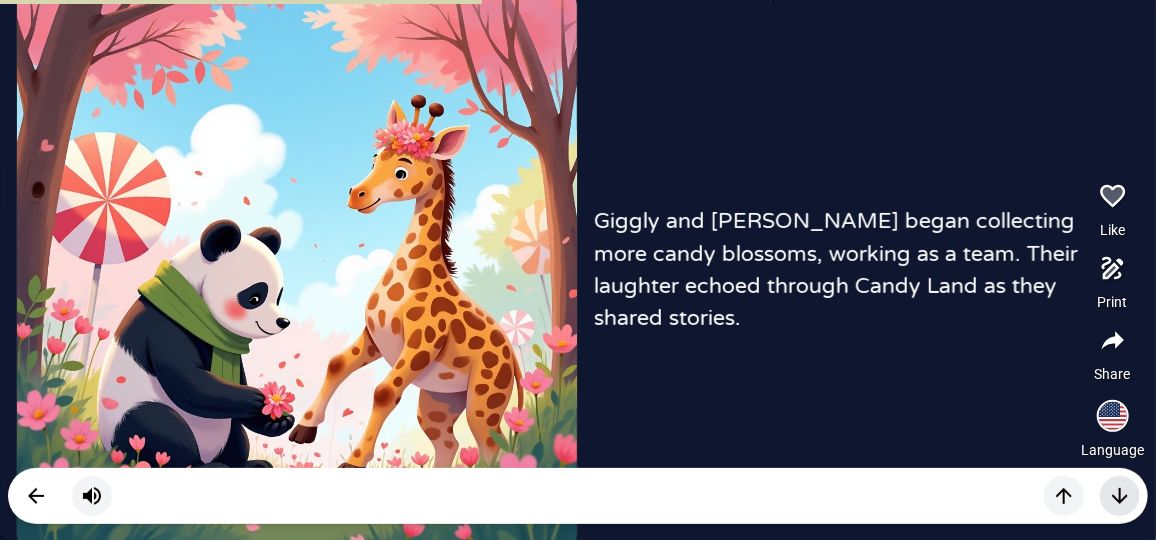 click 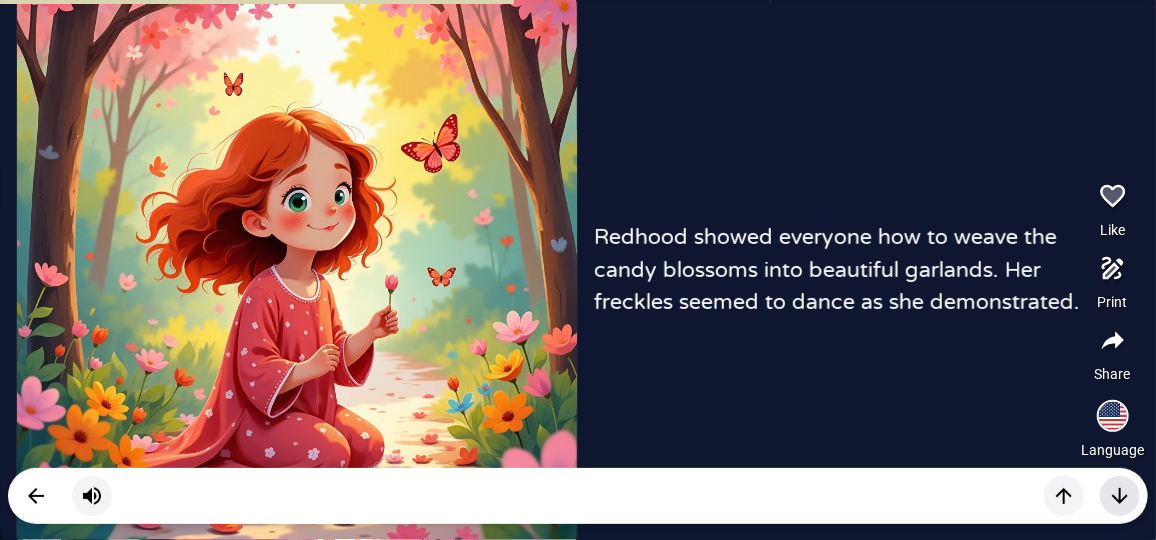 click 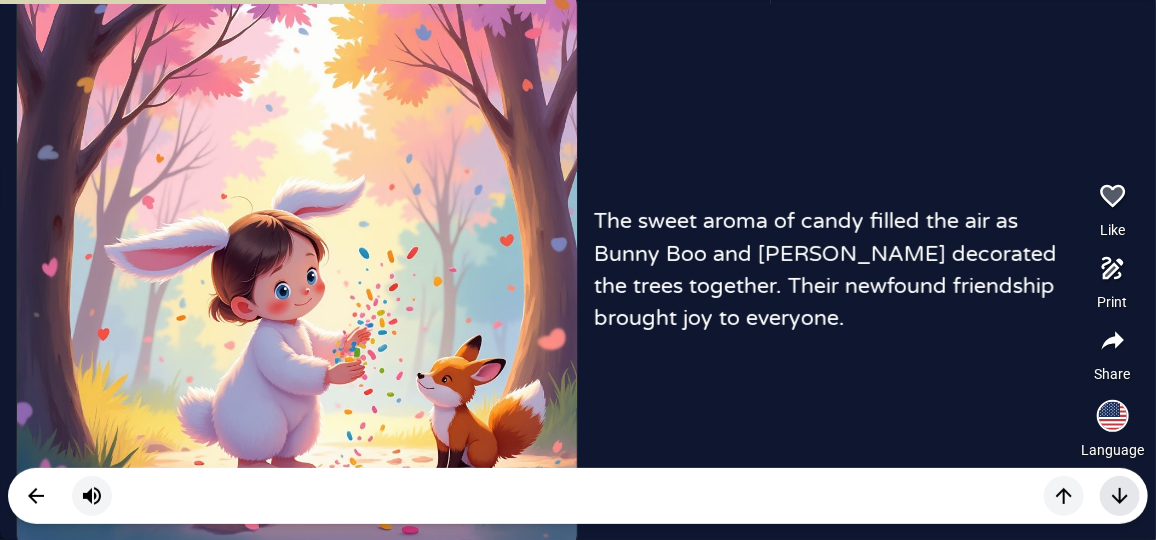click 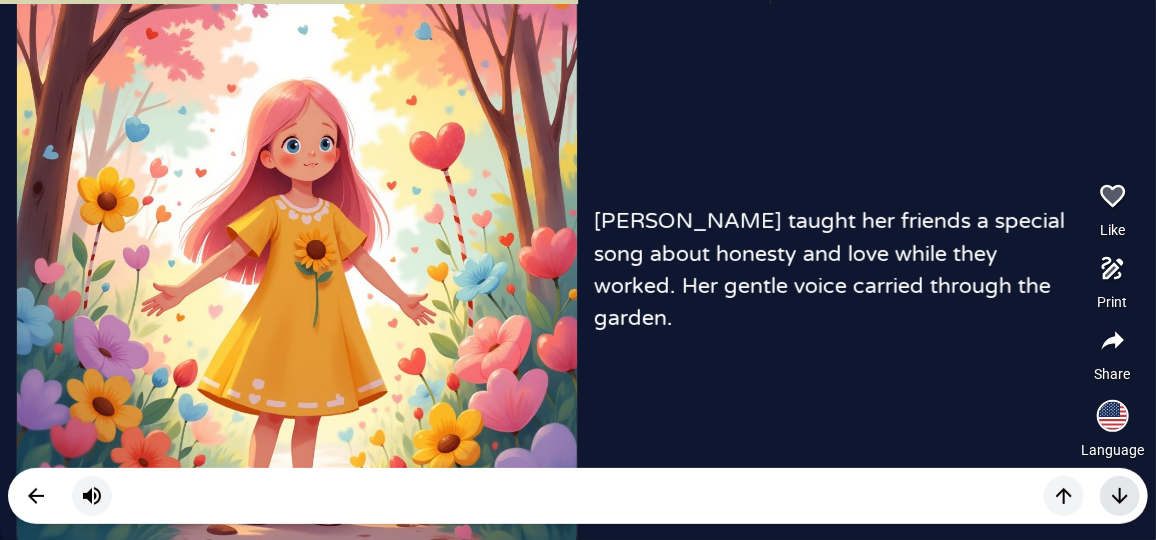 click 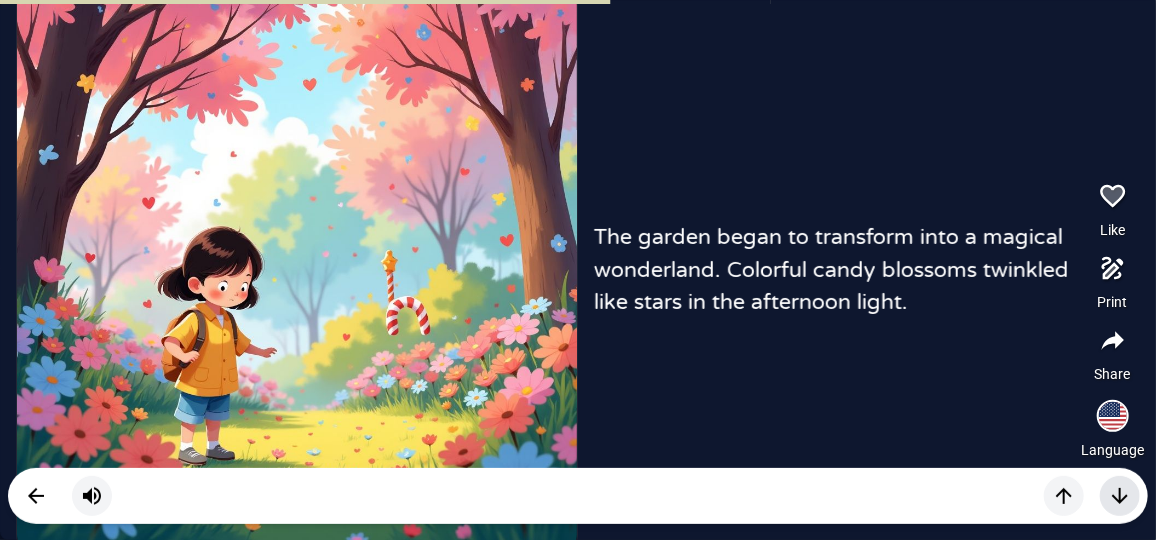click 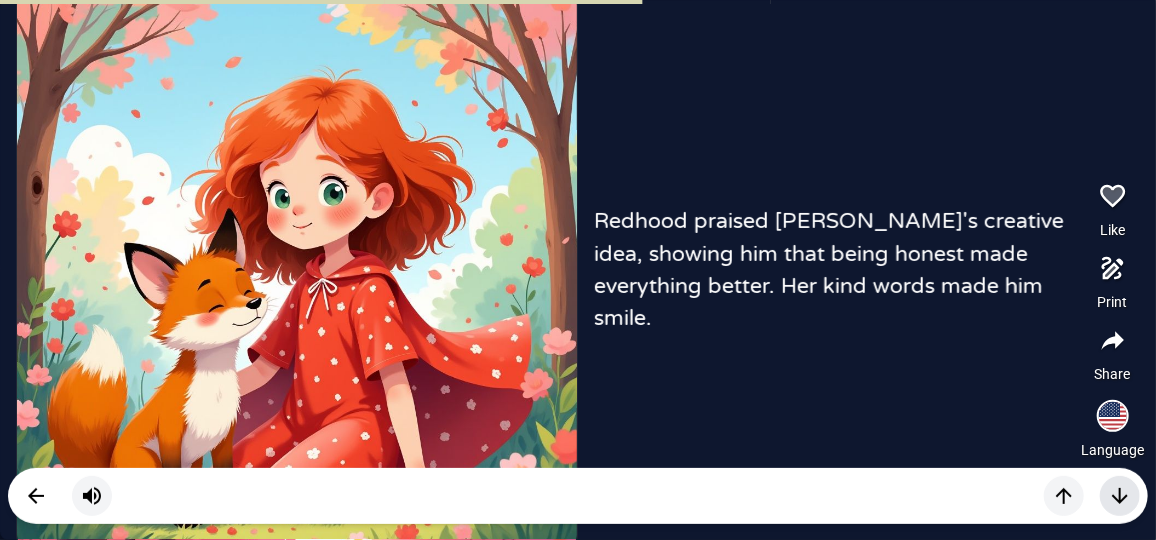 click at bounding box center (1120, 496) 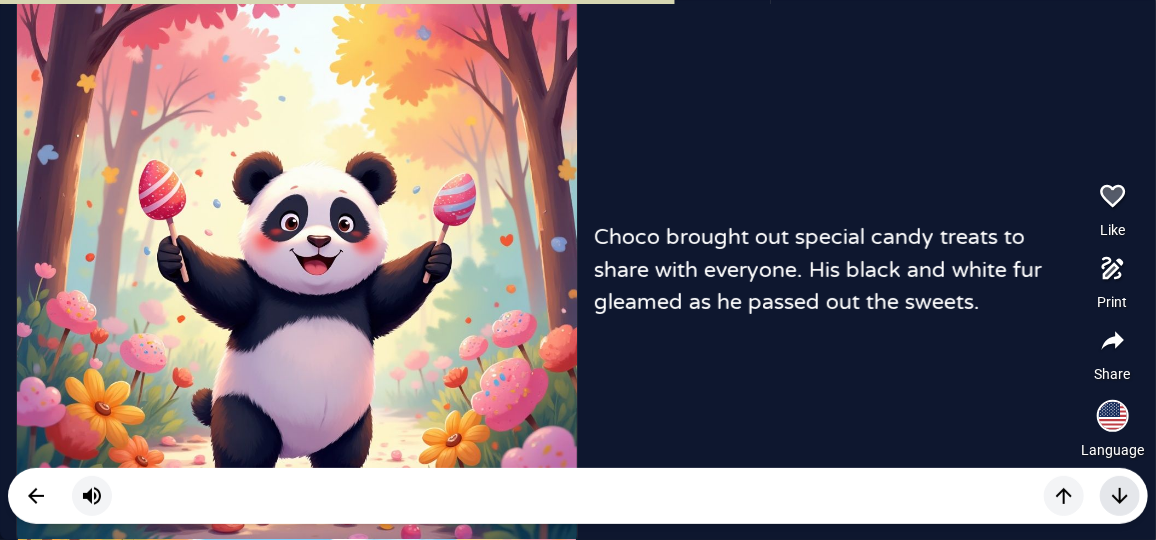 click 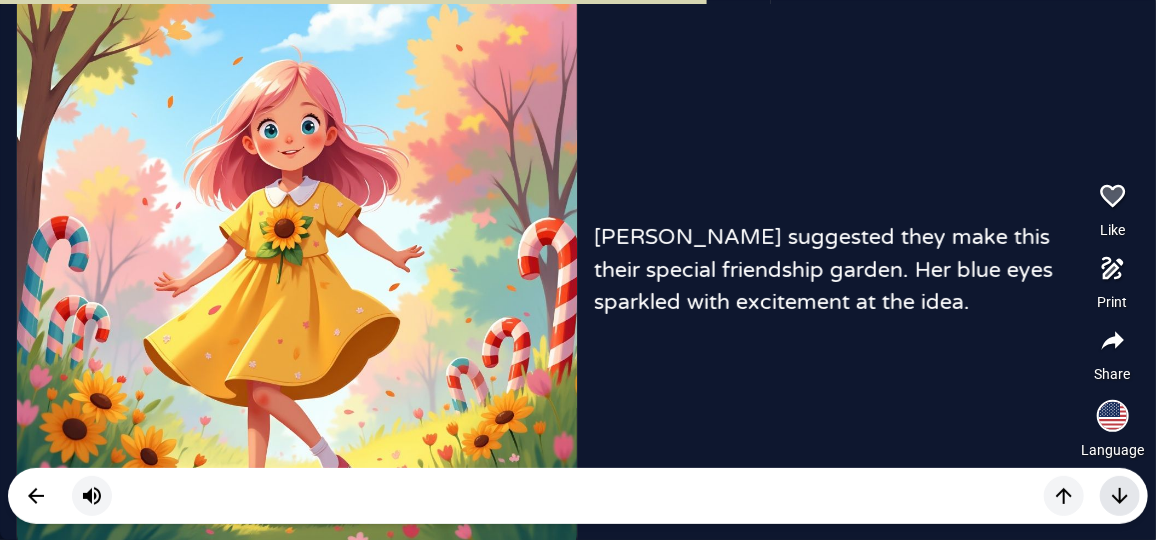 click 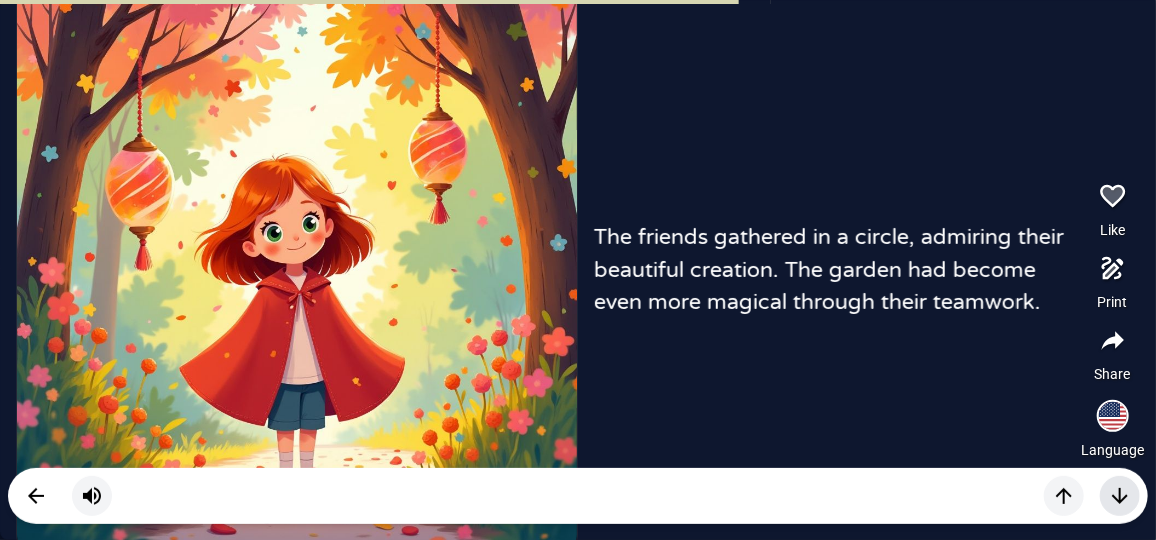 click 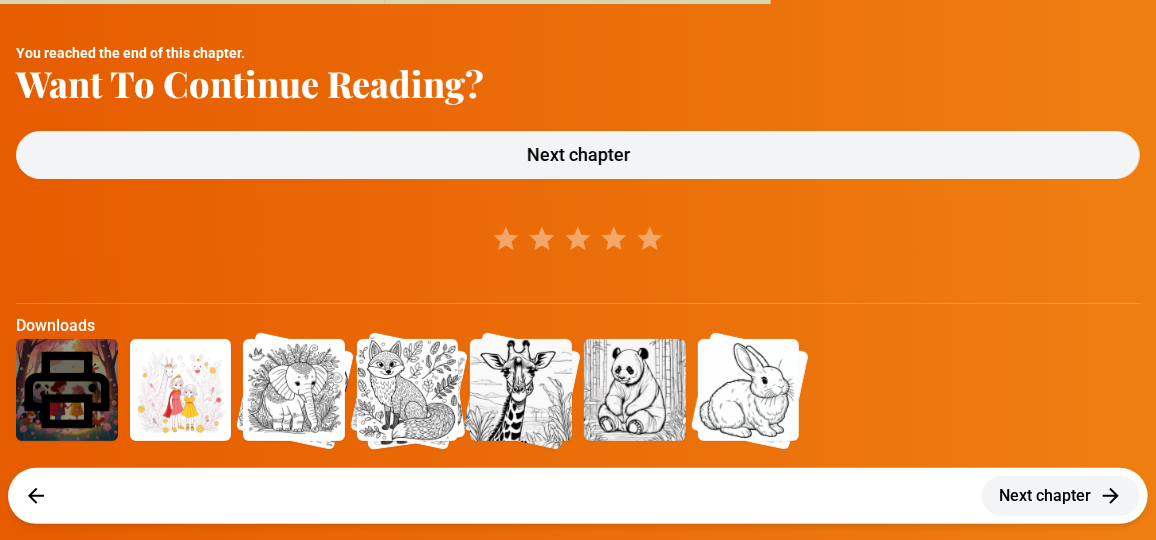 click 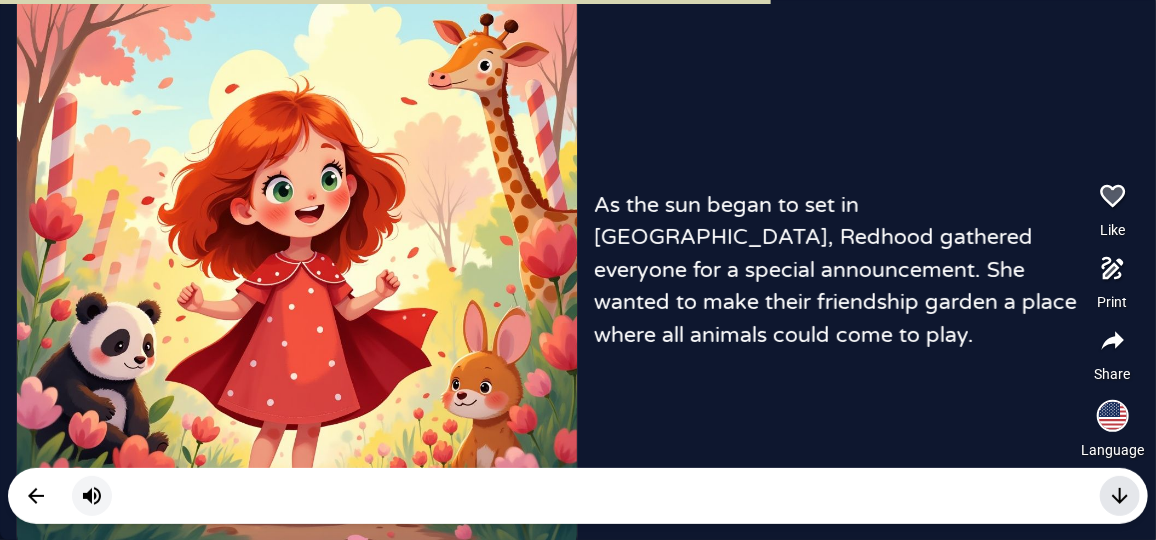 click 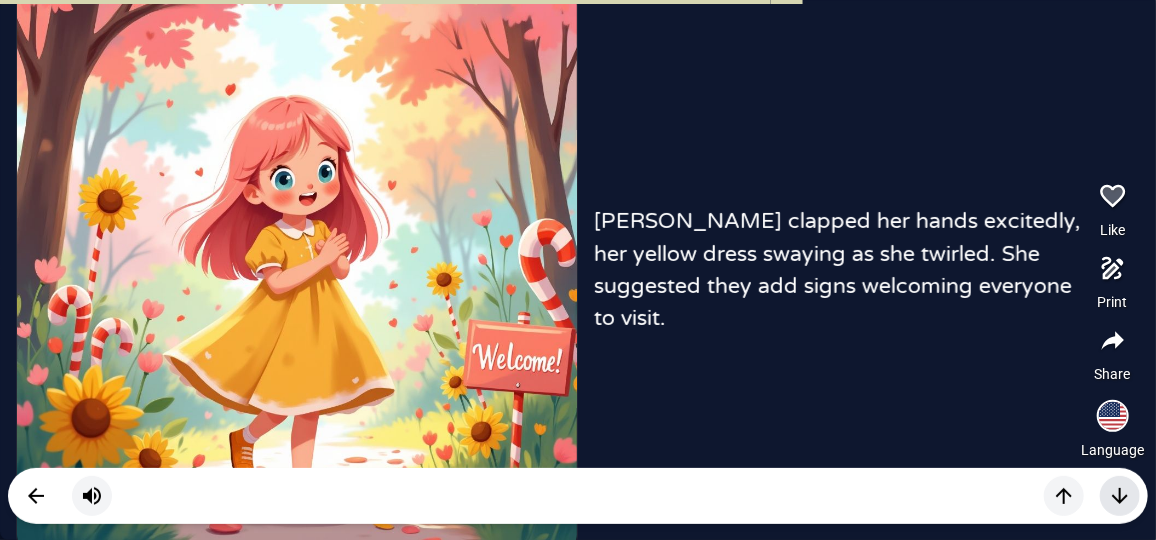 click 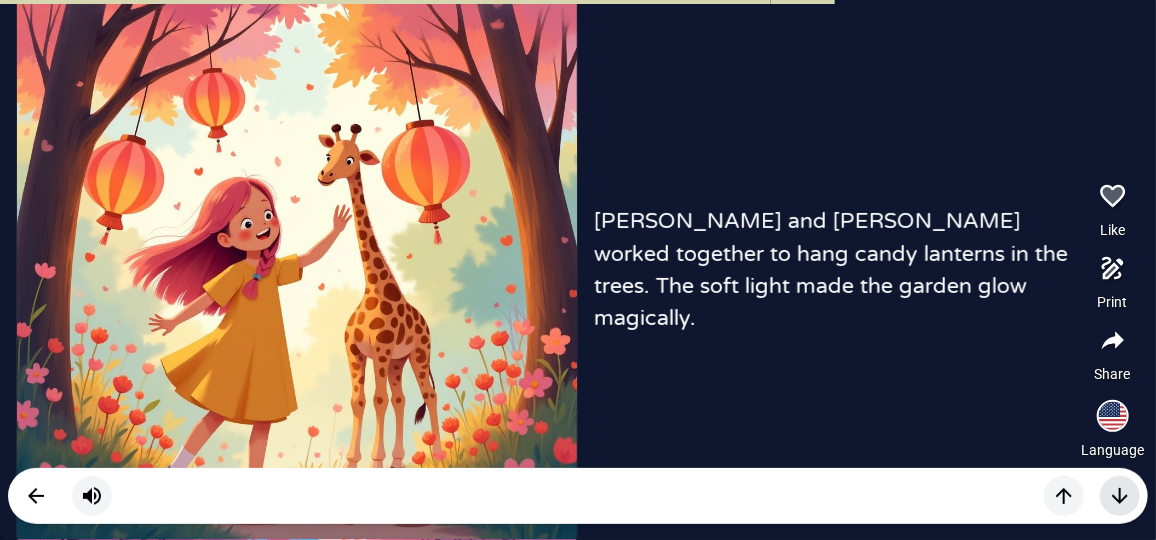 click 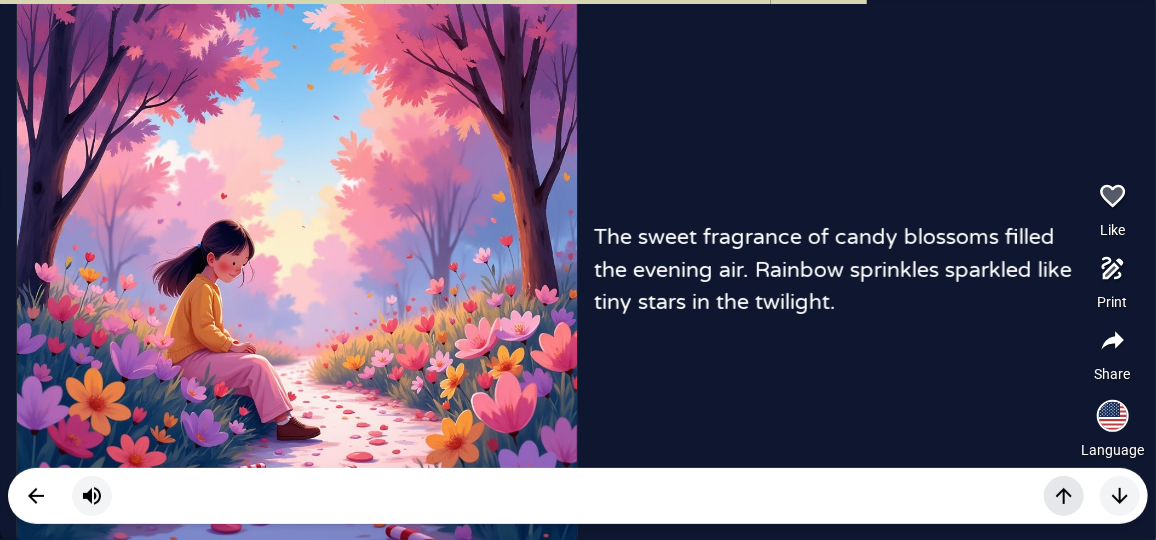 click 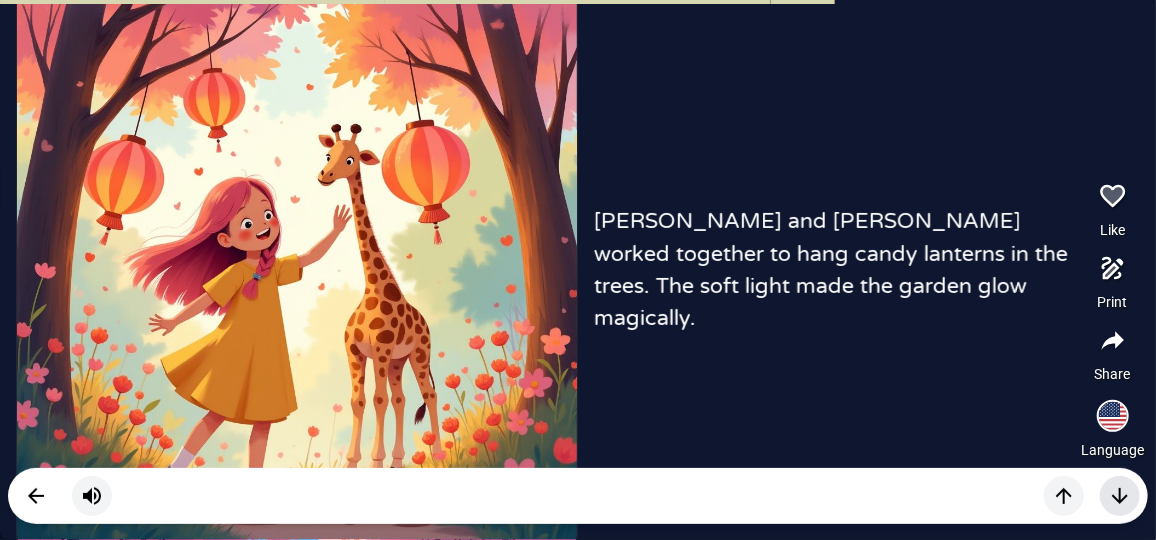 click 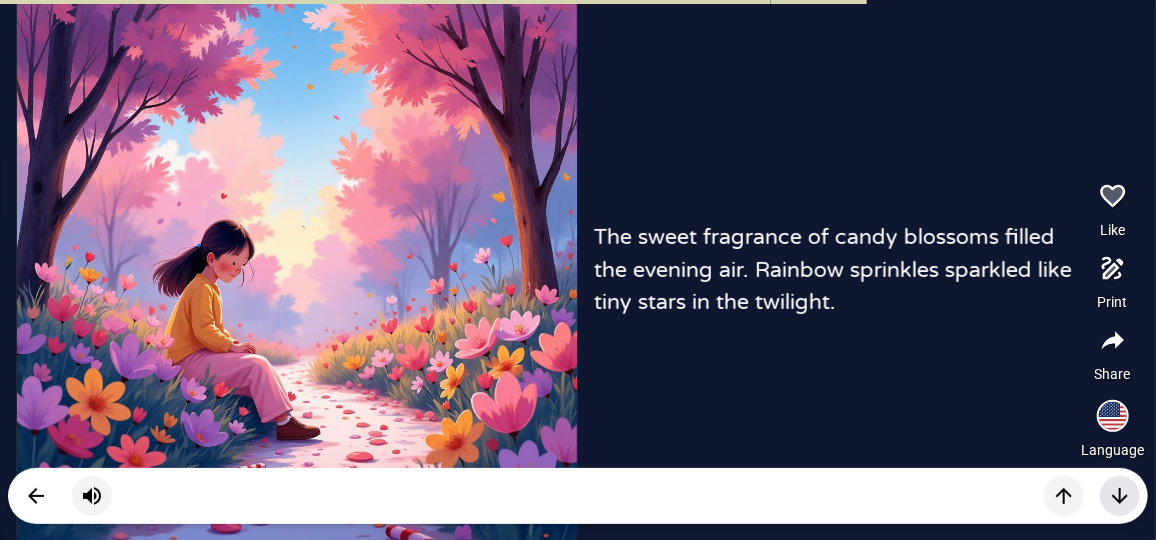 click at bounding box center (1120, 496) 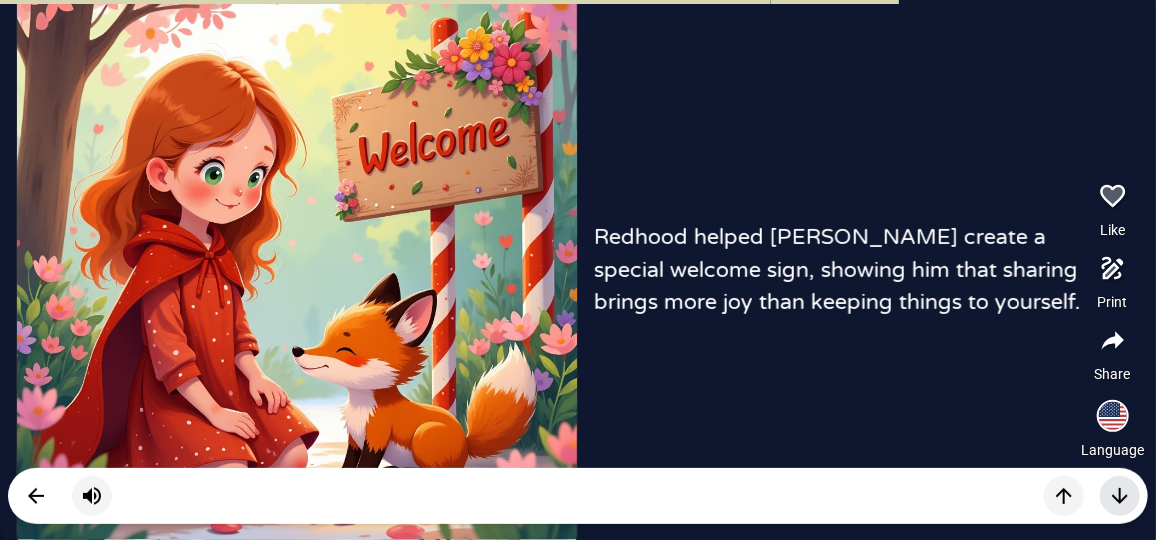 click 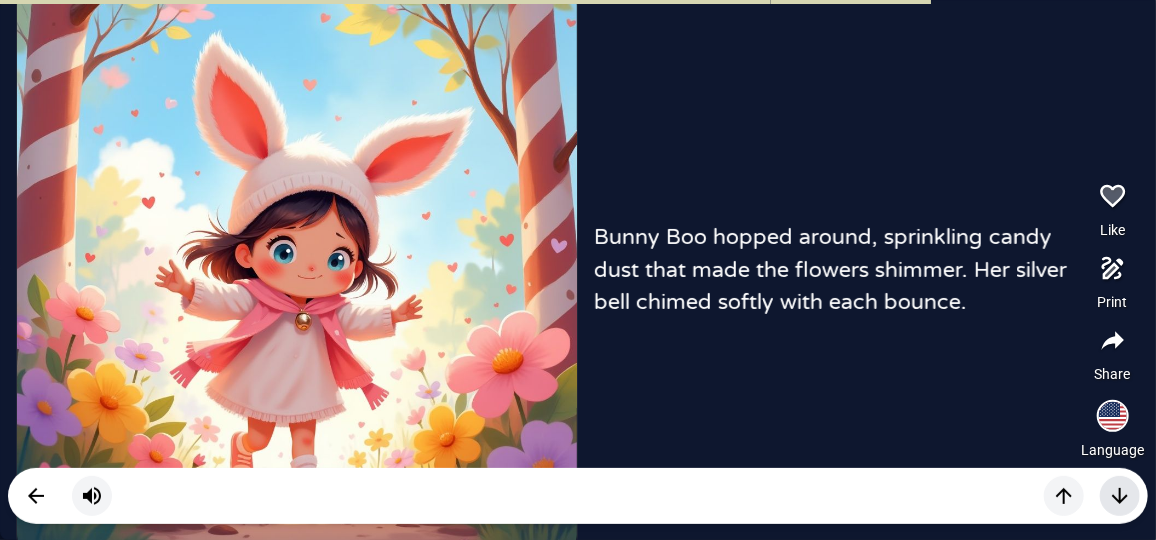click 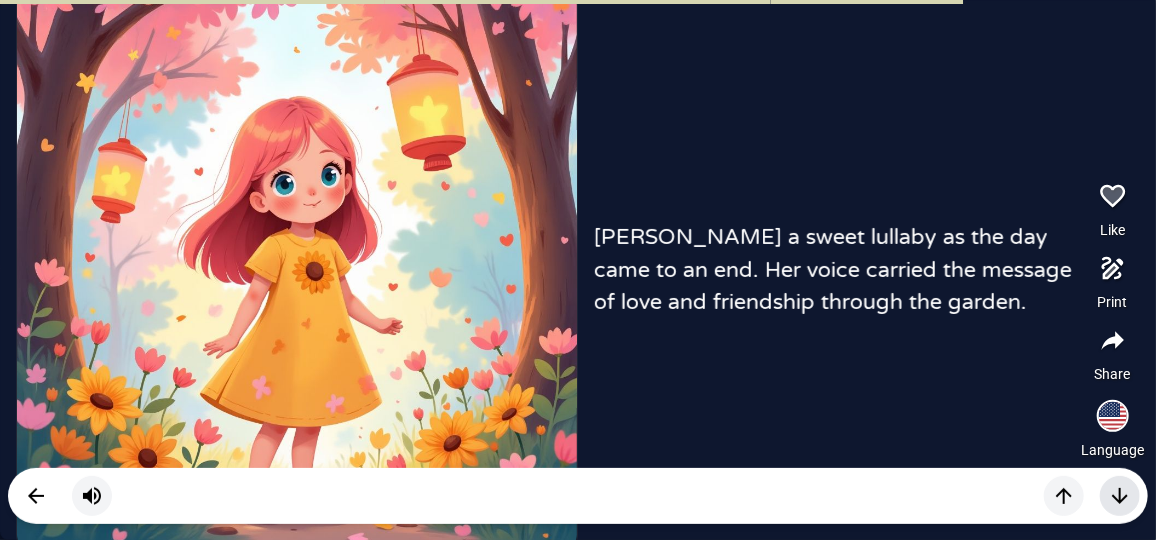 click 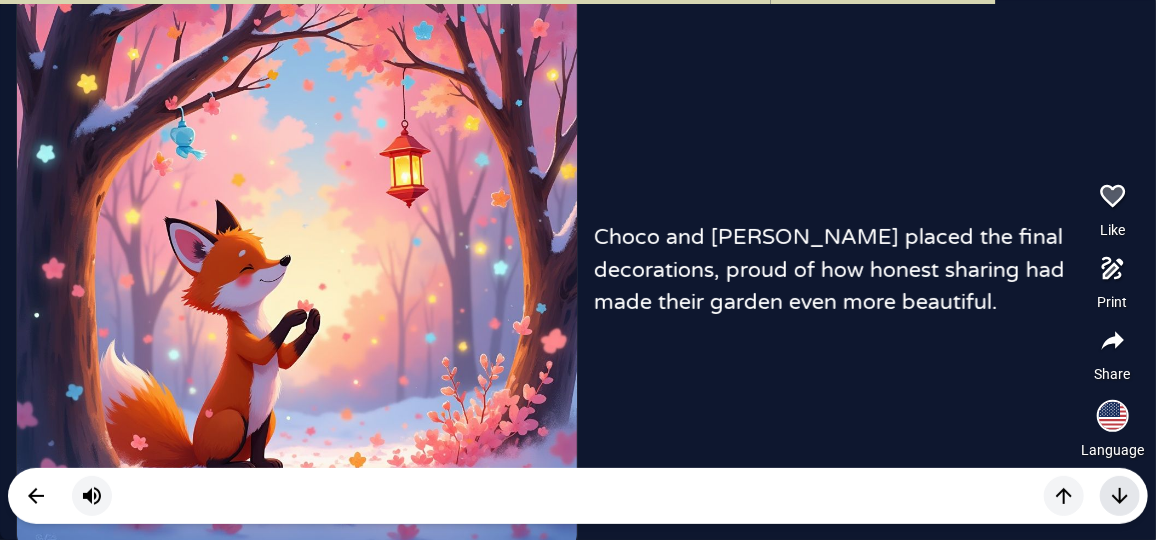 click 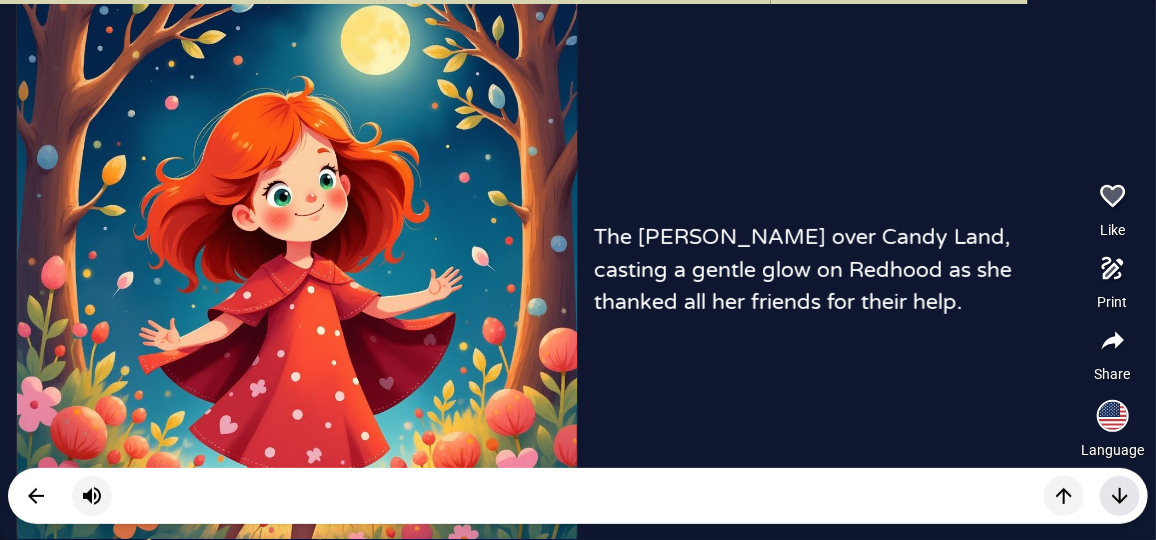 click 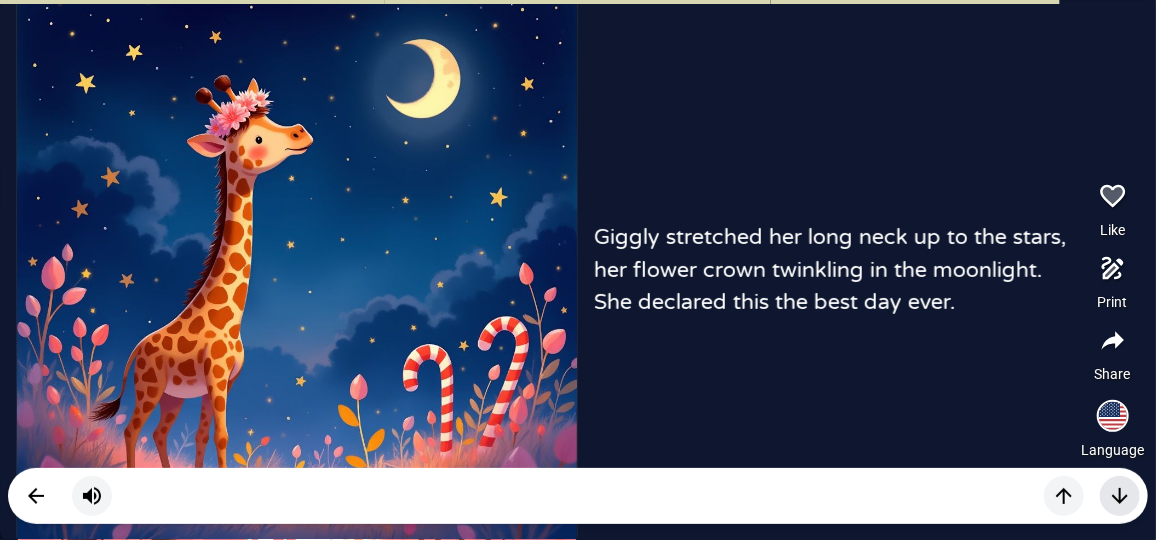 click 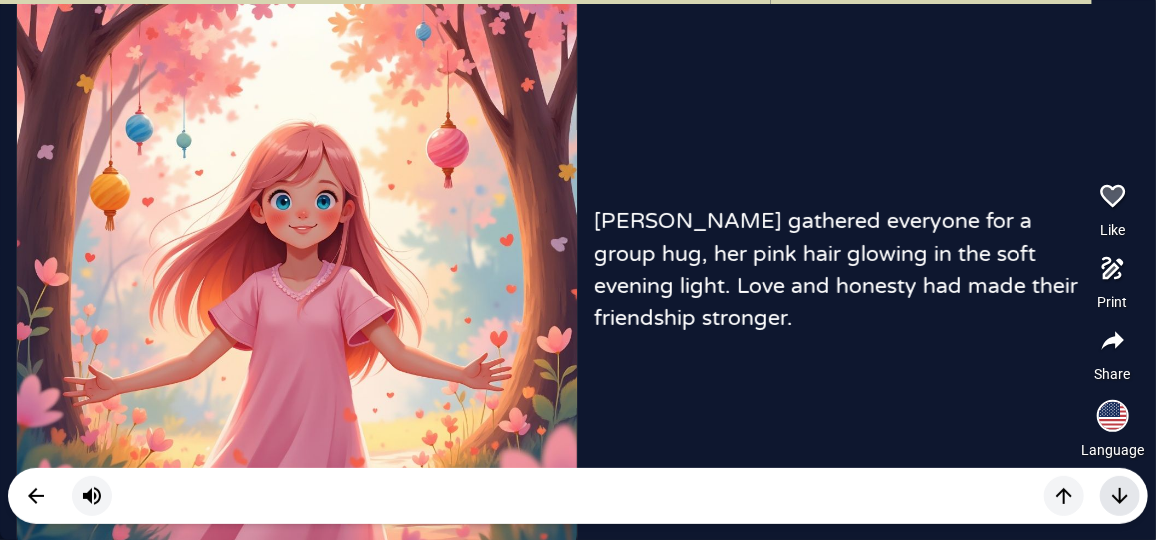 click at bounding box center (1120, 496) 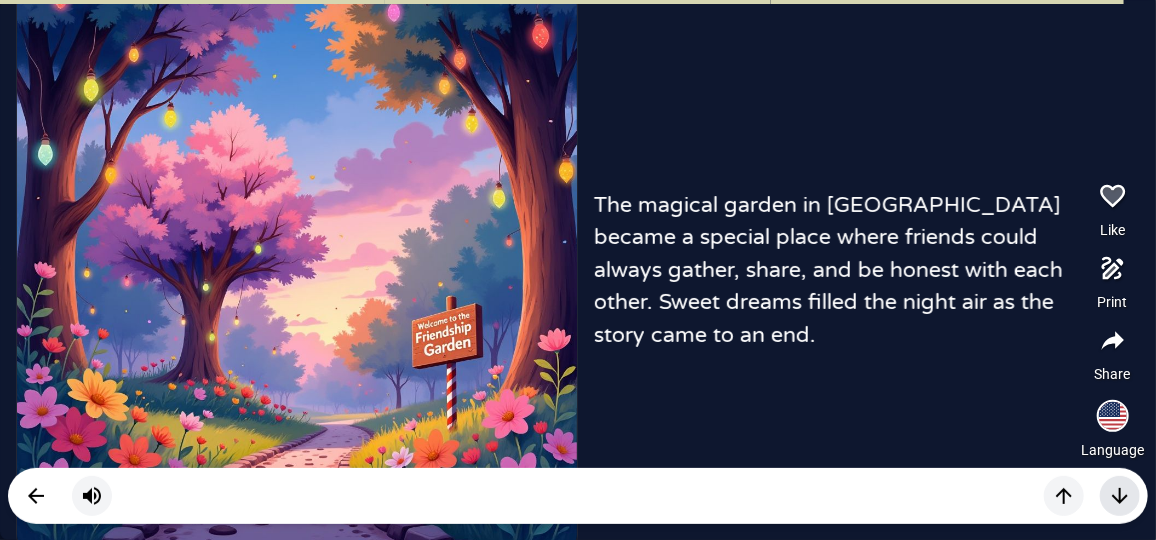 click 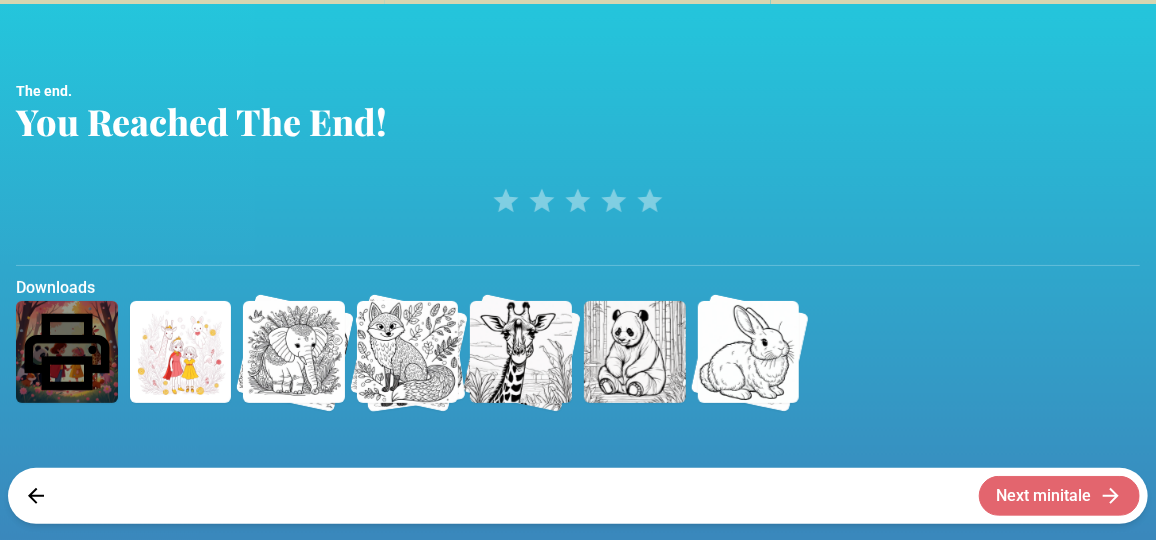click on "Next minitale" at bounding box center [1059, 496] 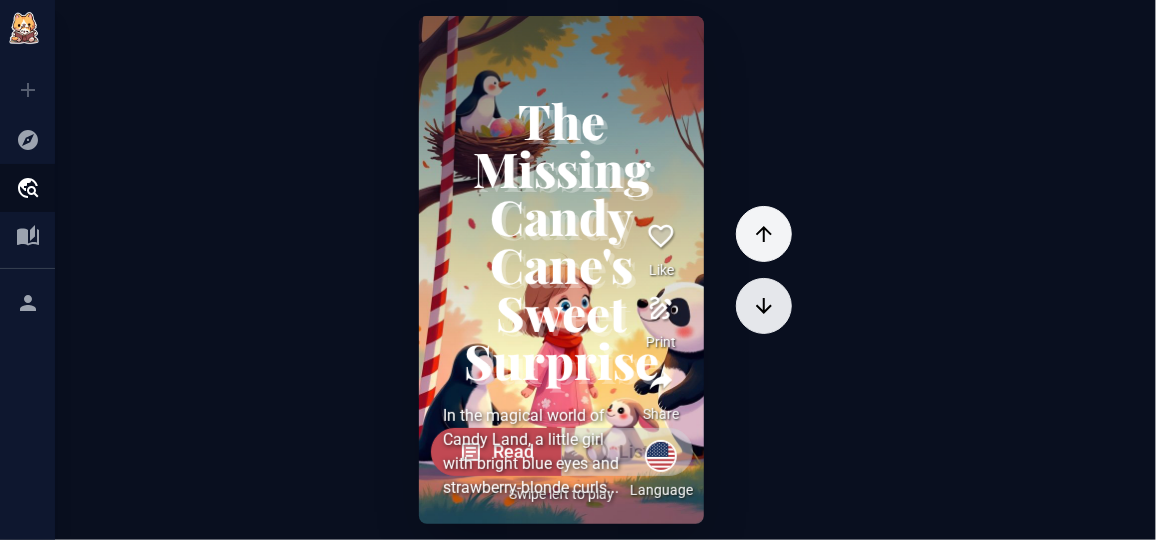 click 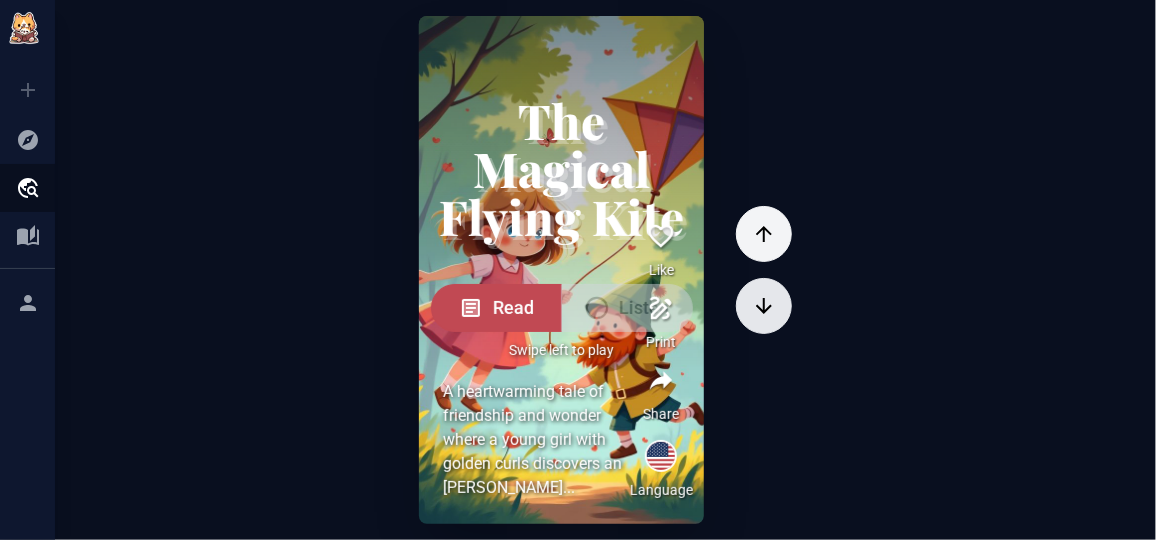 click 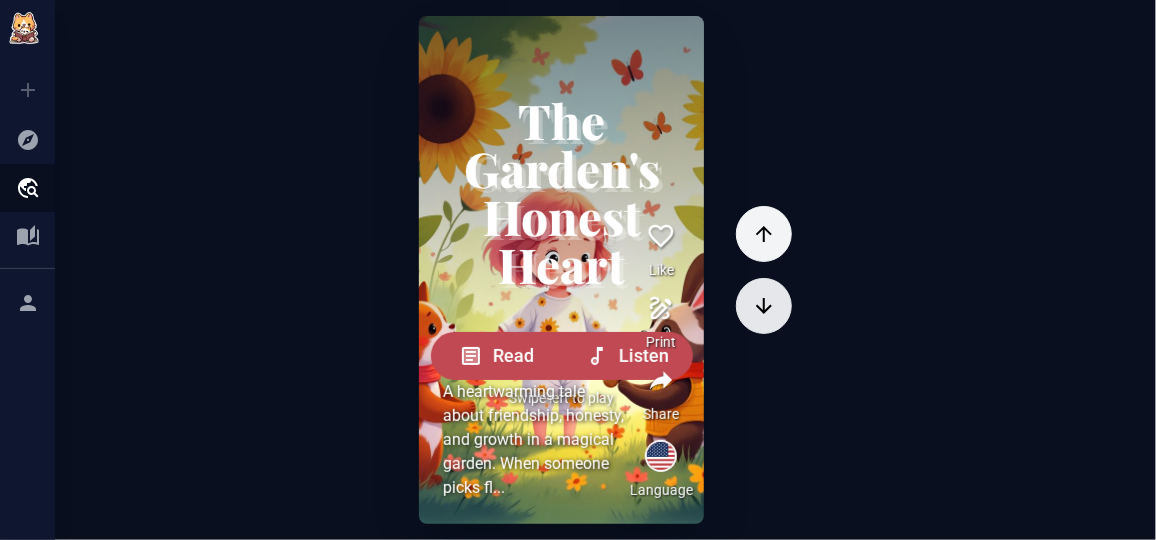 click 